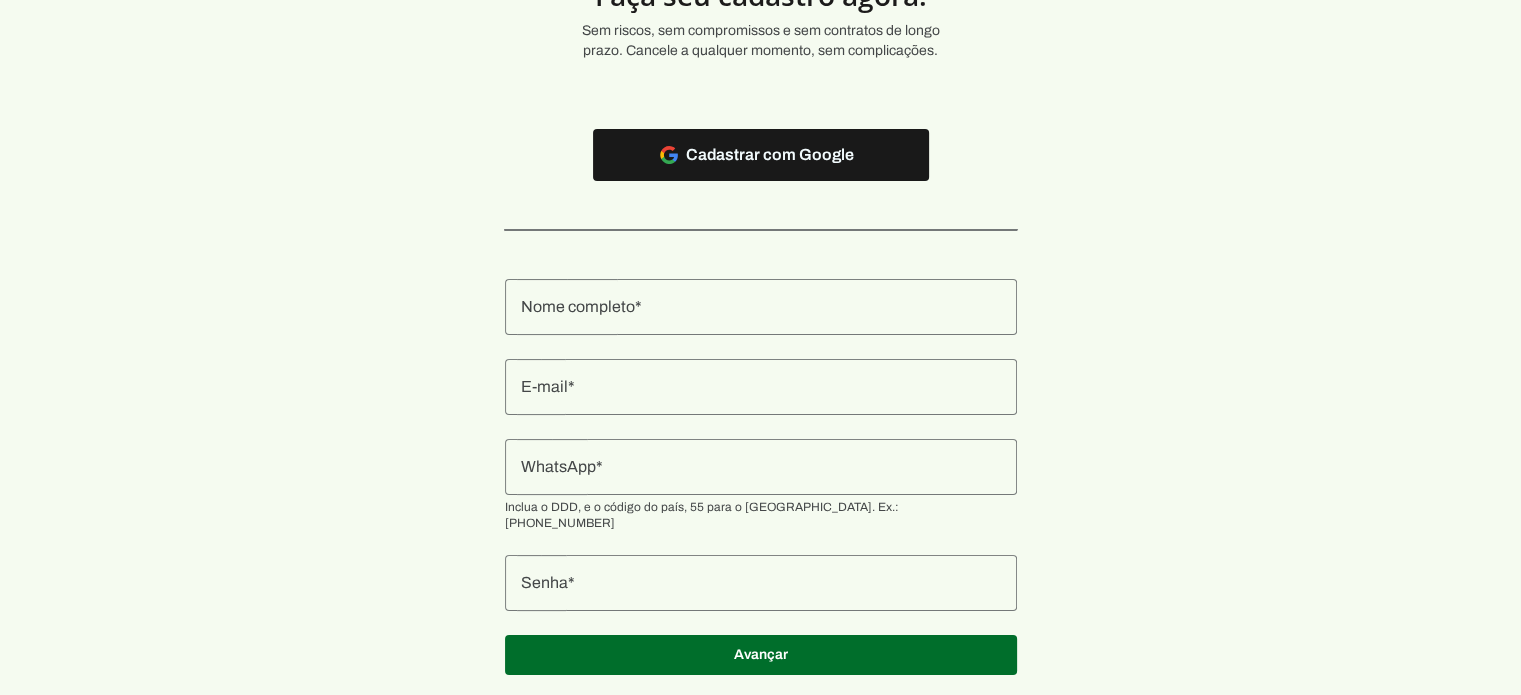 scroll, scrollTop: 268, scrollLeft: 0, axis: vertical 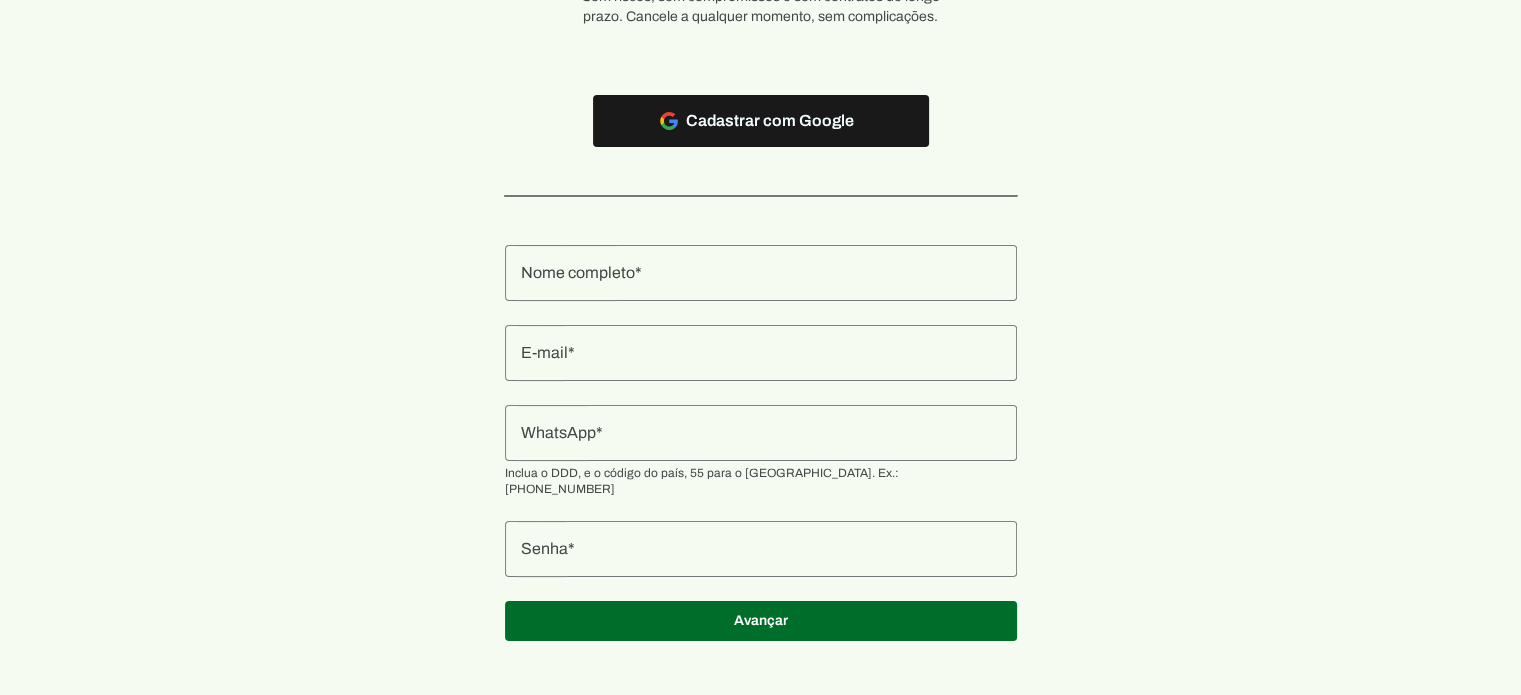 click 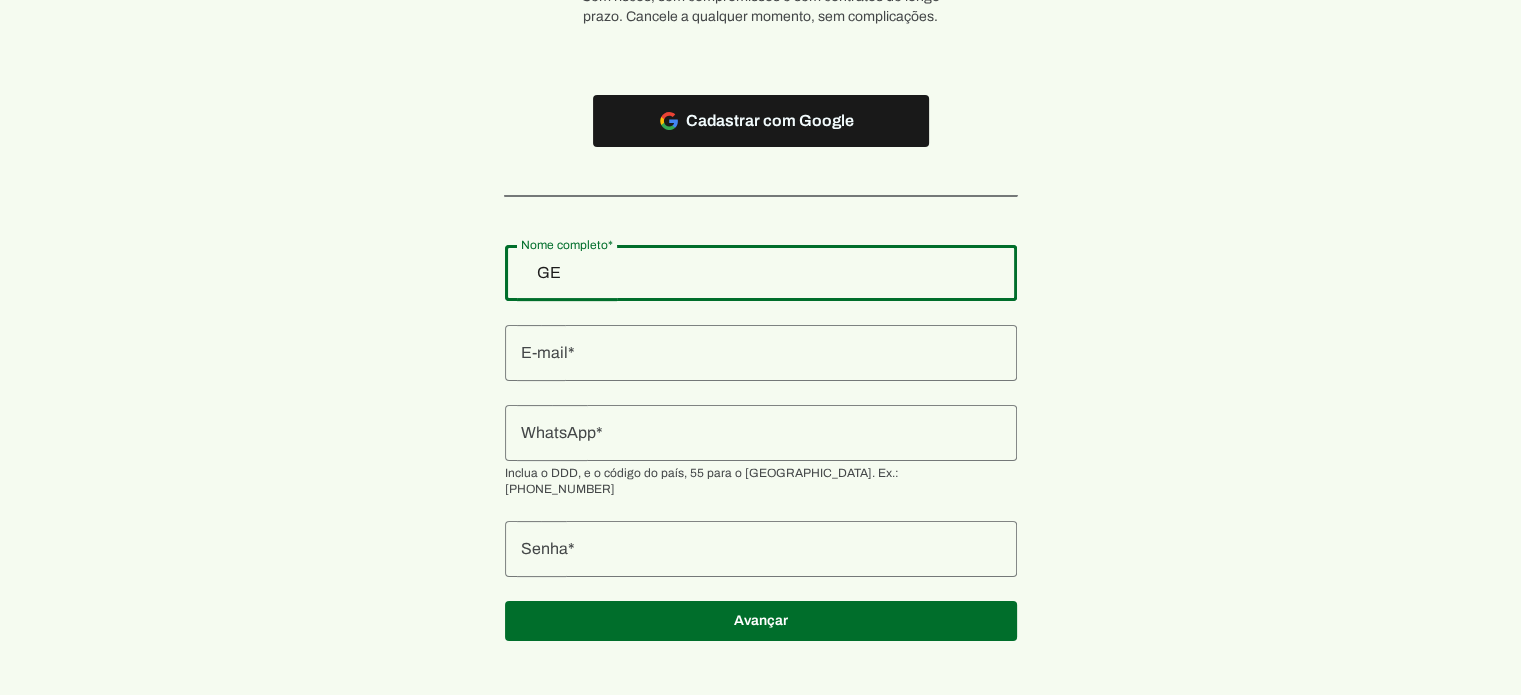 type on "[PERSON_NAME] [PERSON_NAME]" 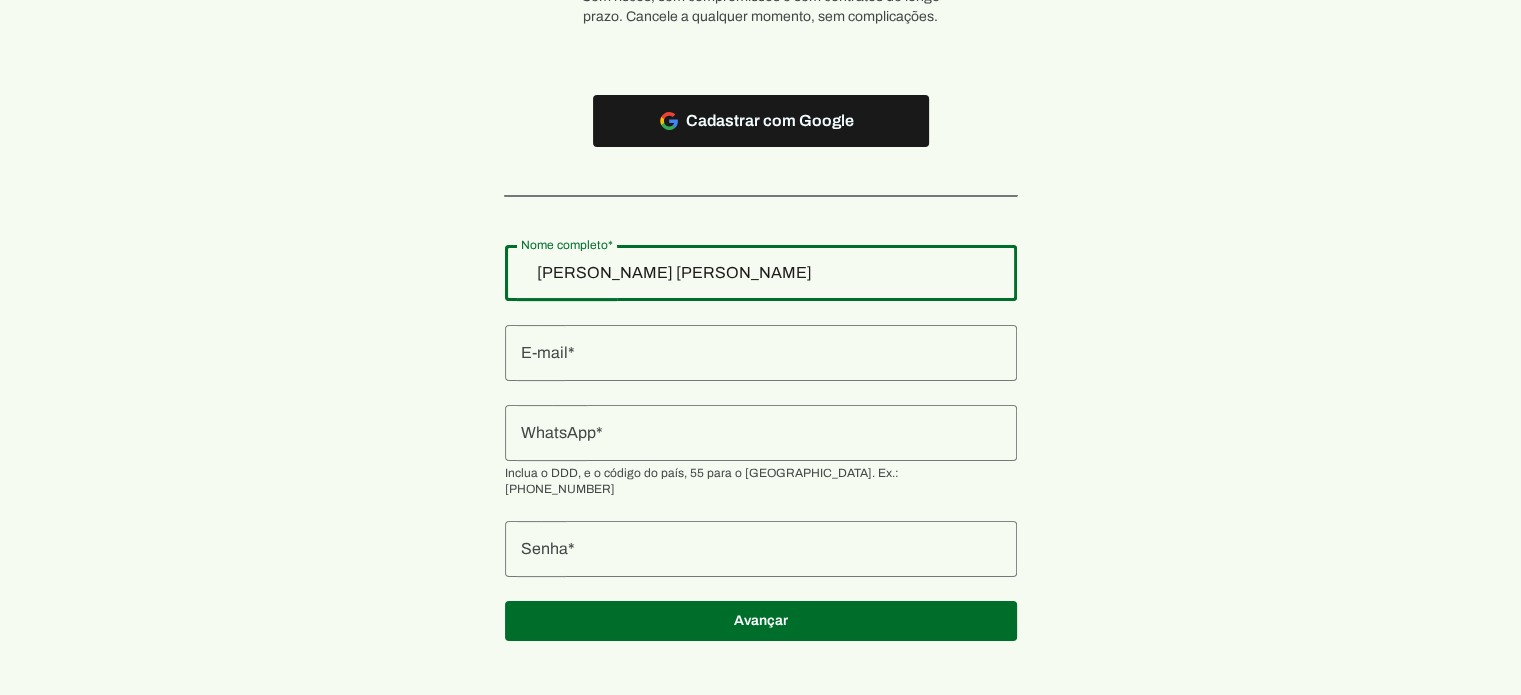 type on "[PERSON_NAME][EMAIL_ADDRESS][DOMAIN_NAME][PERSON_NAME]" 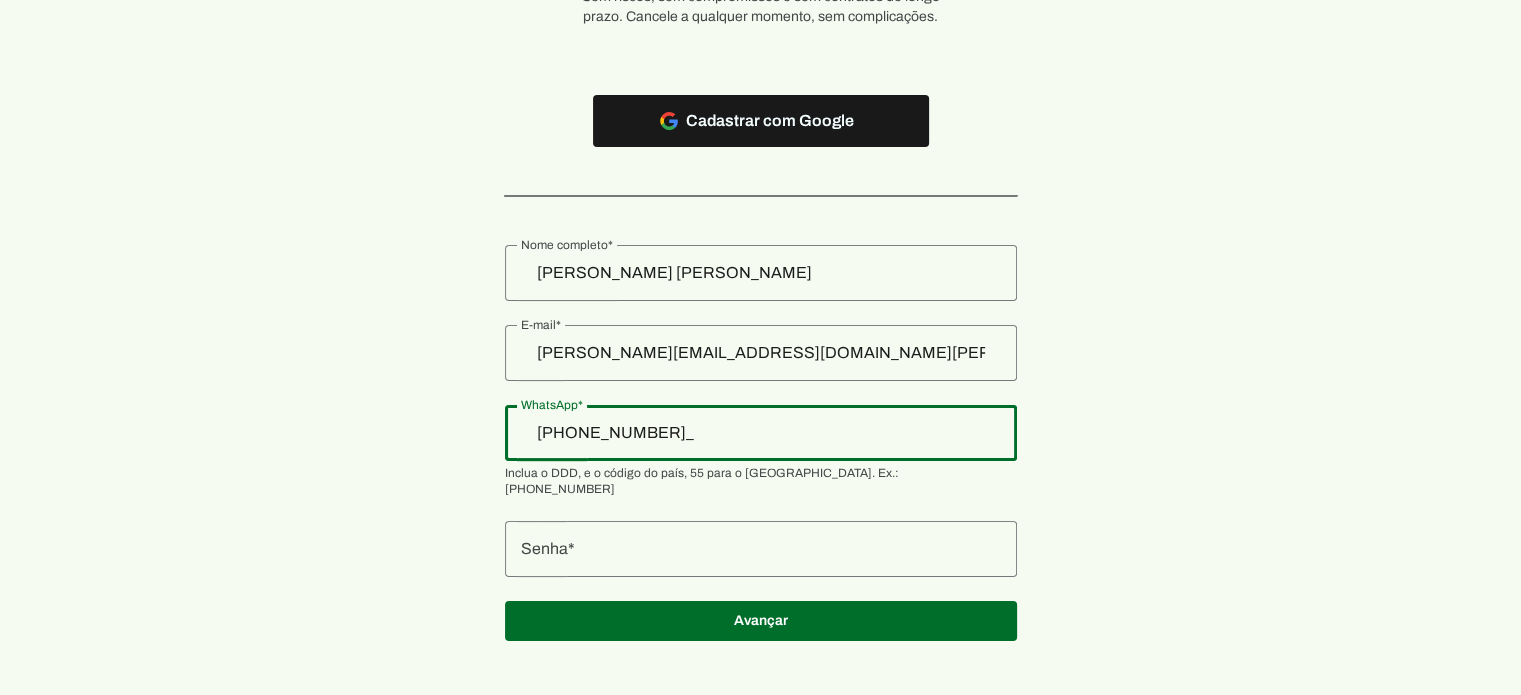 type on "[PHONE_NUMBER]" 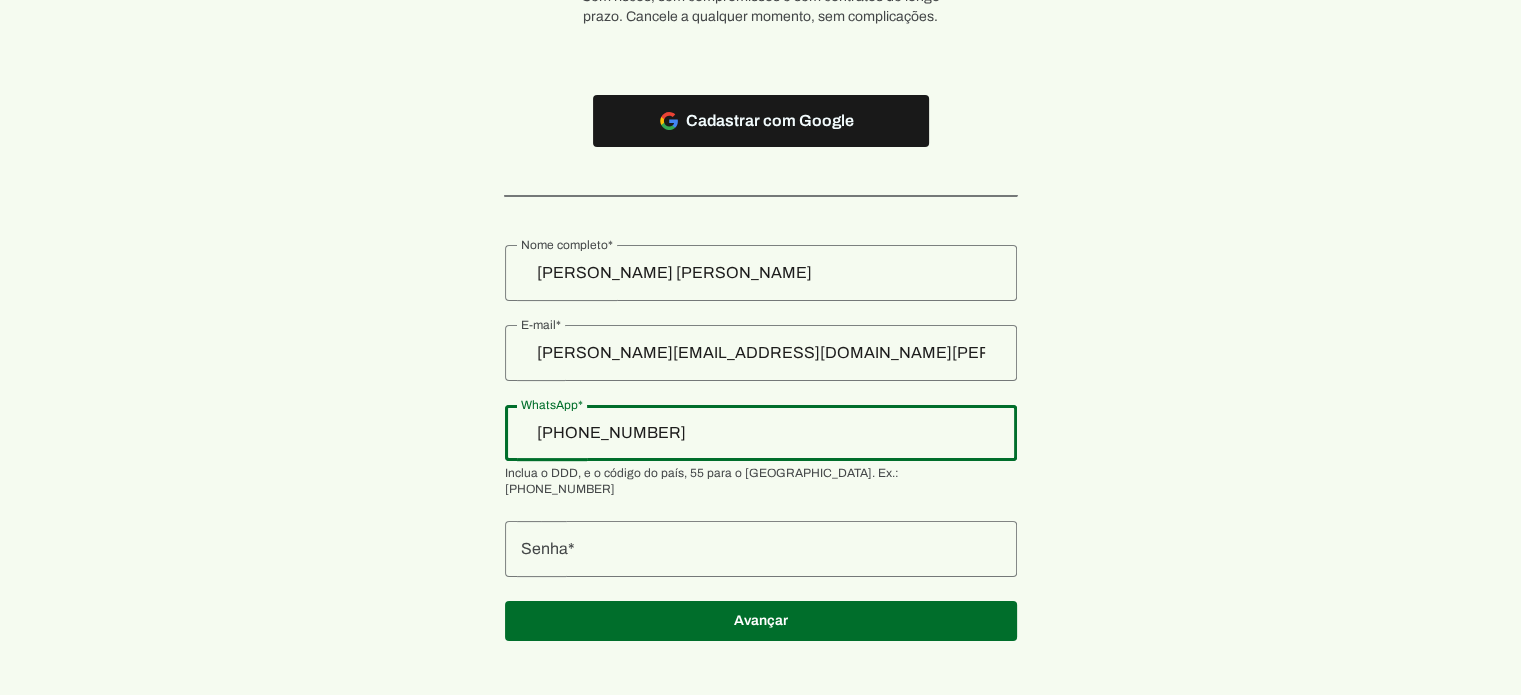 type on "[PHONE_NUMBER]" 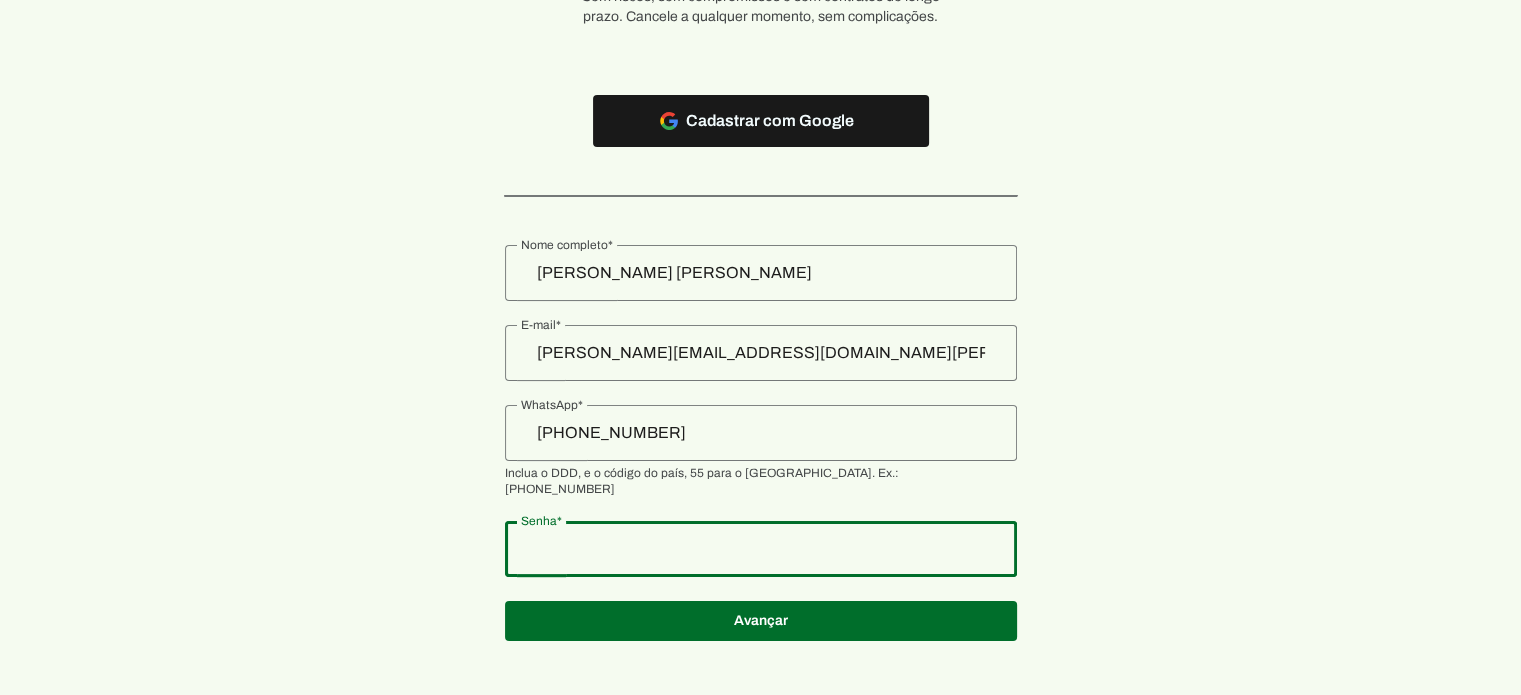 type on "CL" 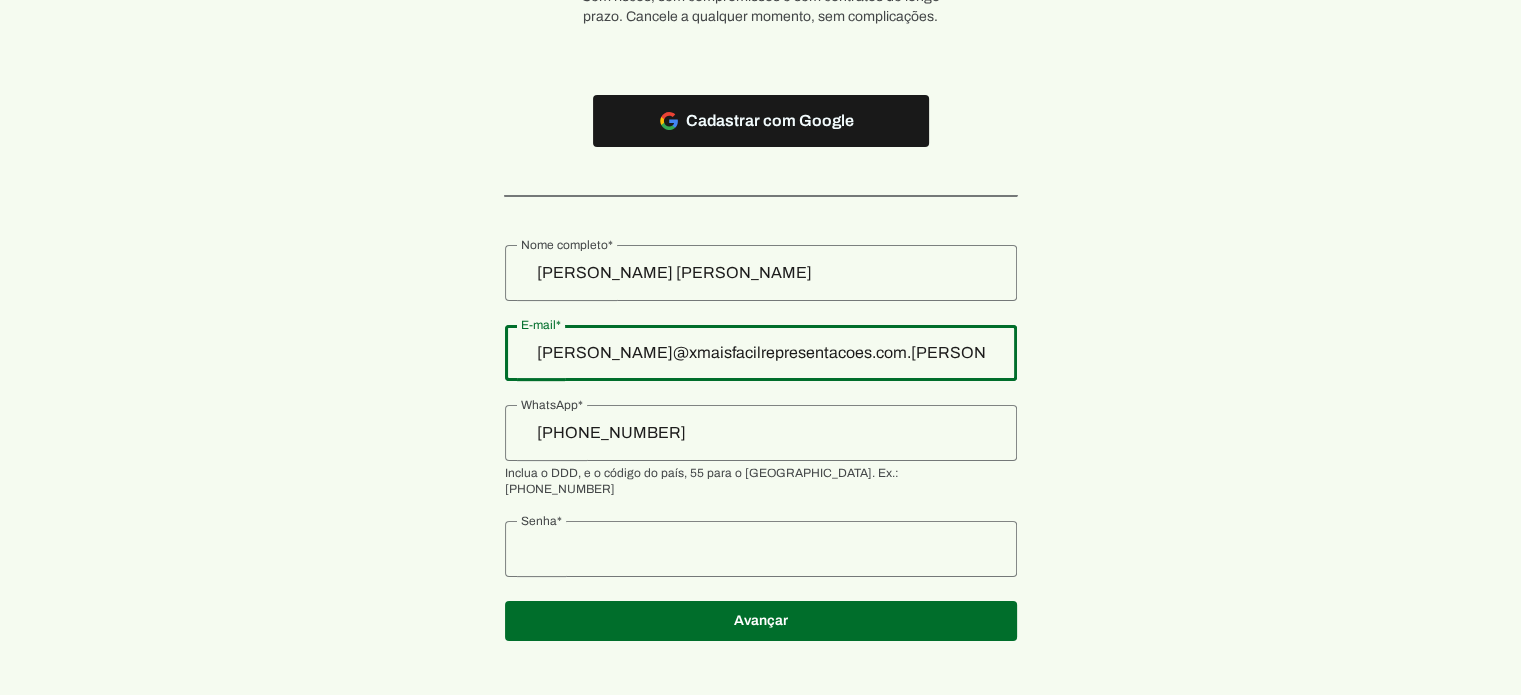 type on "[PERSON_NAME][EMAIL_ADDRESS][DOMAIN_NAME][PERSON_NAME]" 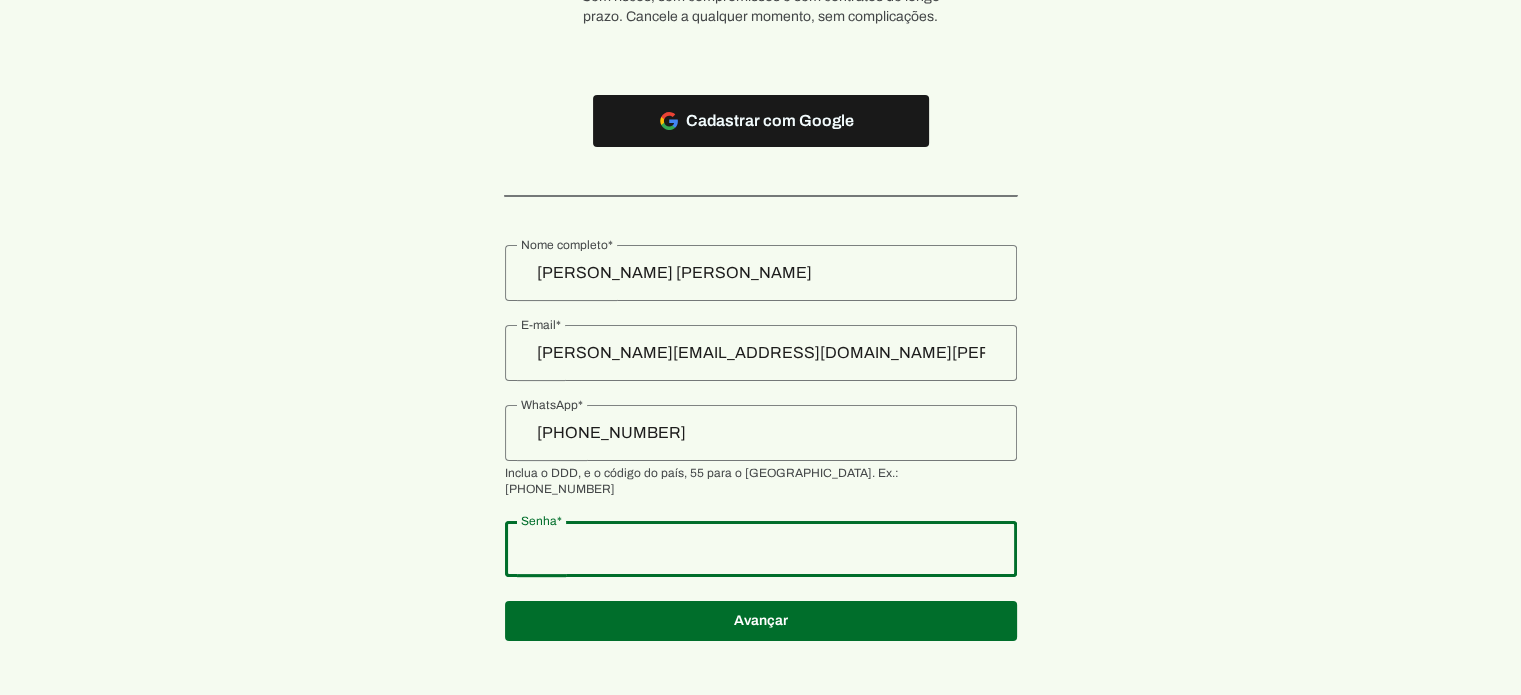 drag, startPoint x: 674, startPoint y: 544, endPoint x: 525, endPoint y: 522, distance: 150.6154 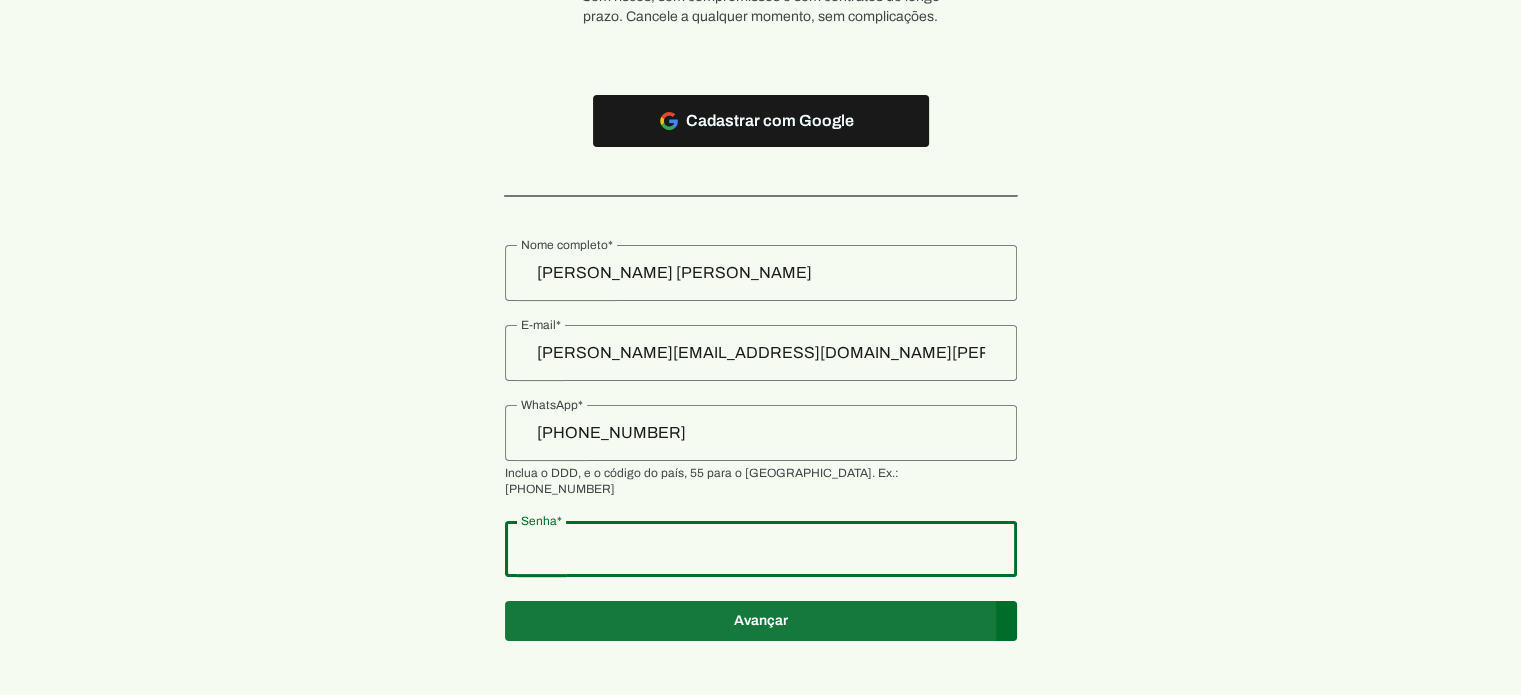 type on "clarissa1" 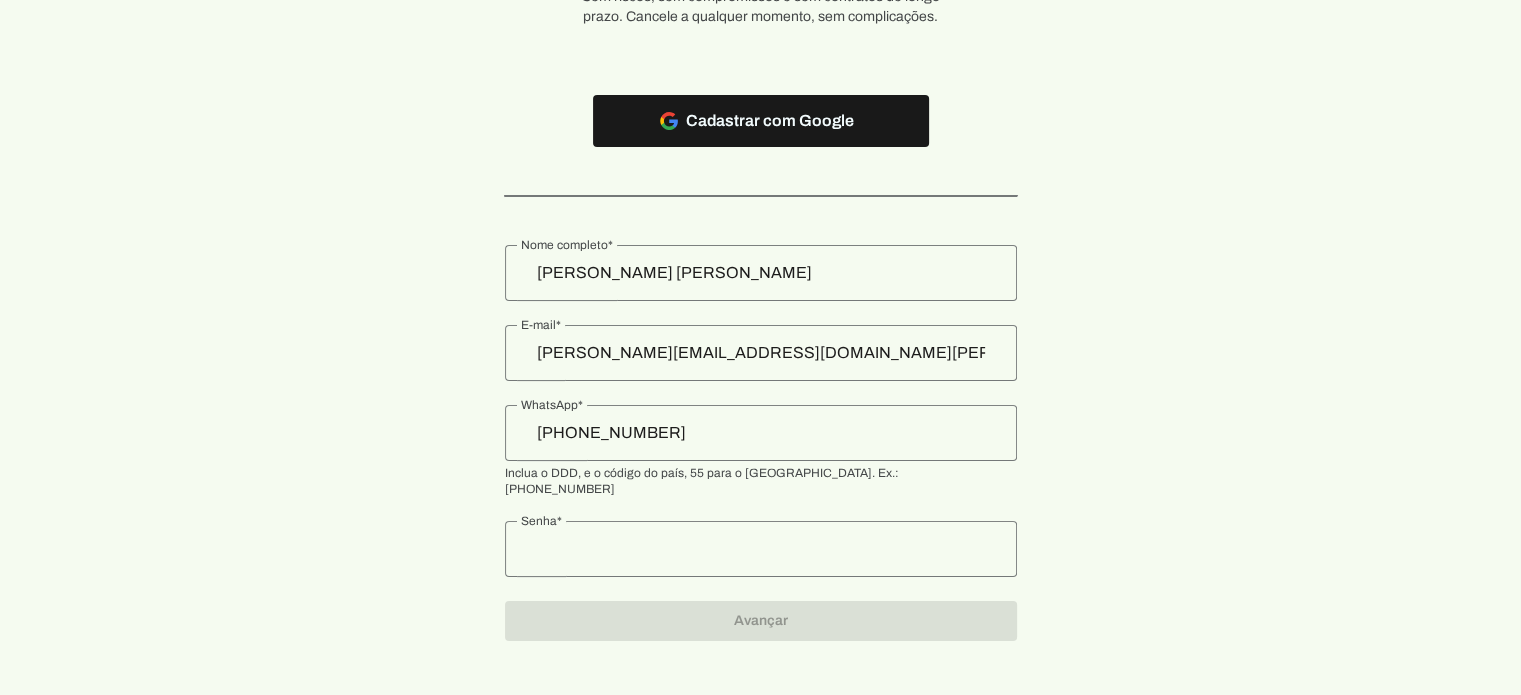 scroll, scrollTop: 0, scrollLeft: 0, axis: both 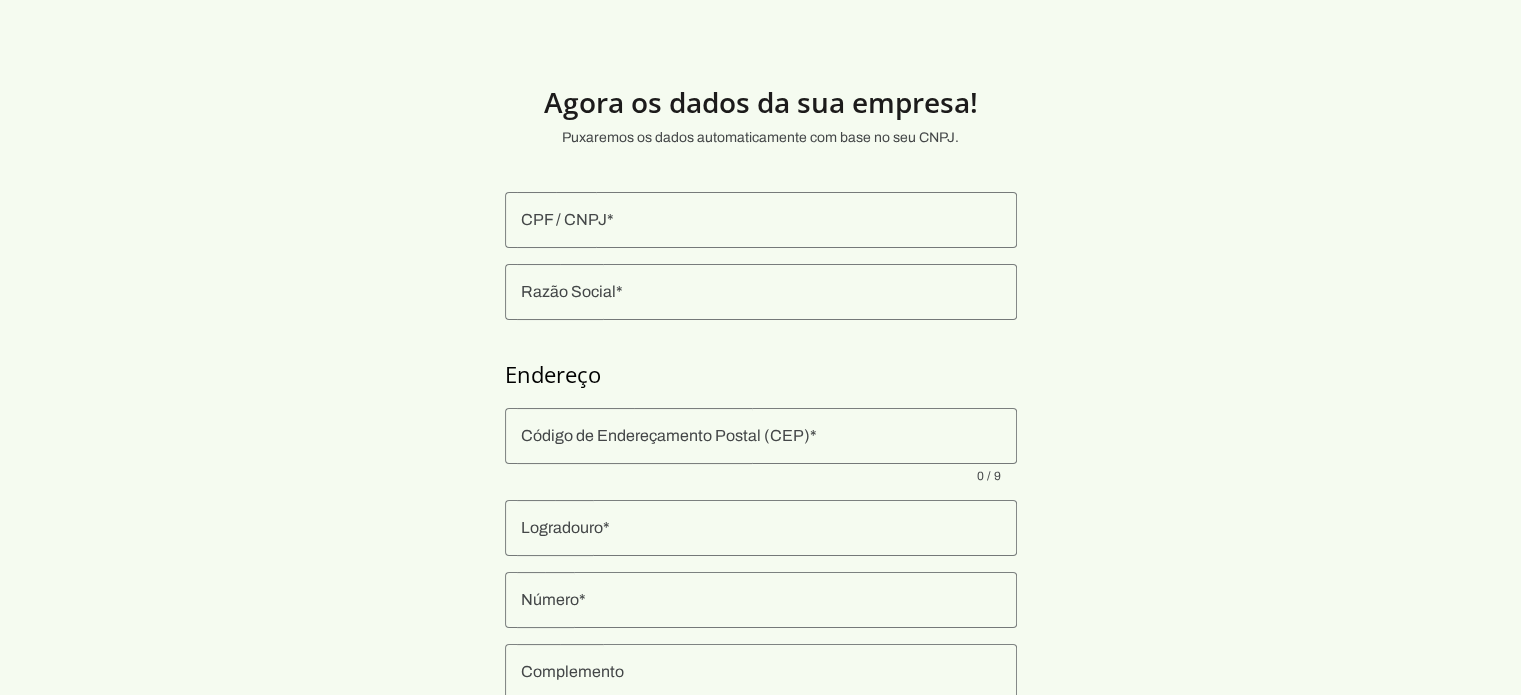 click 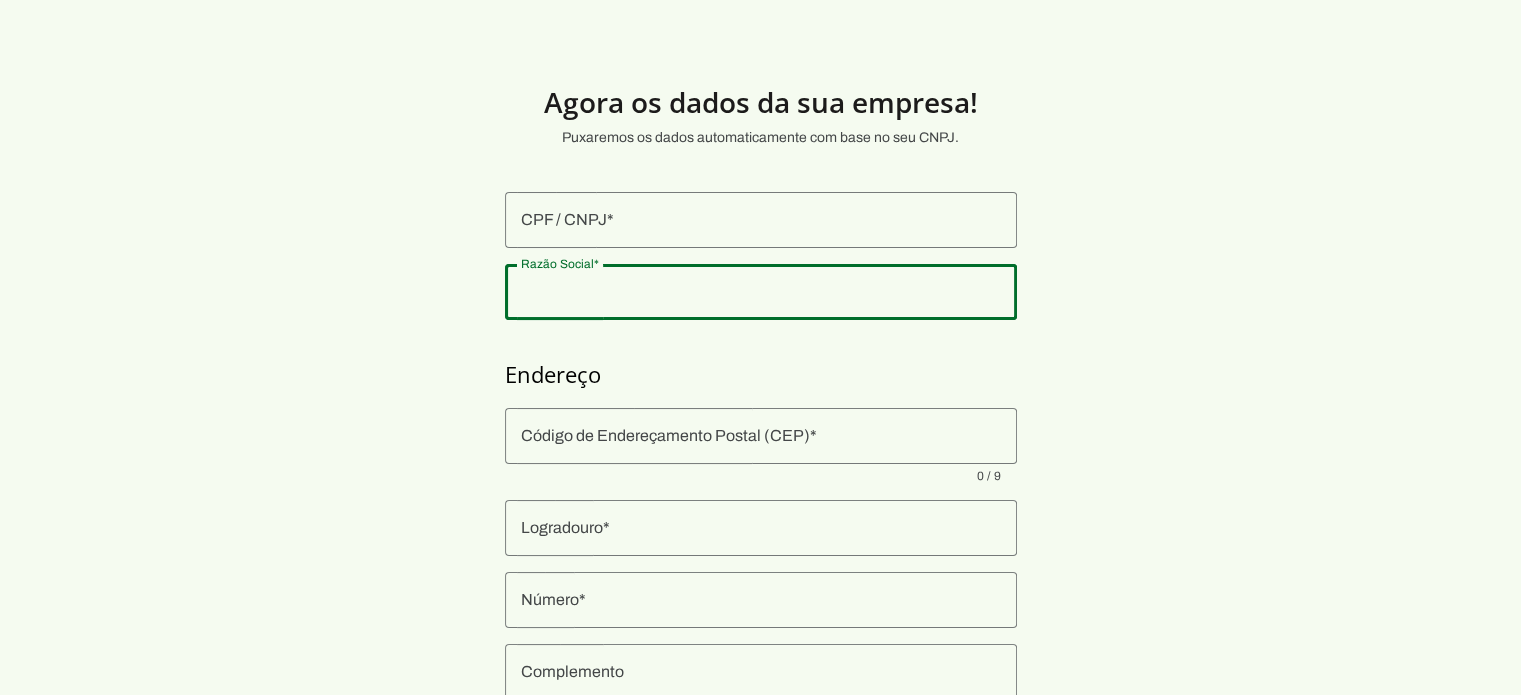 paste on "XMT SERVIÇOS CADASTRAIS" 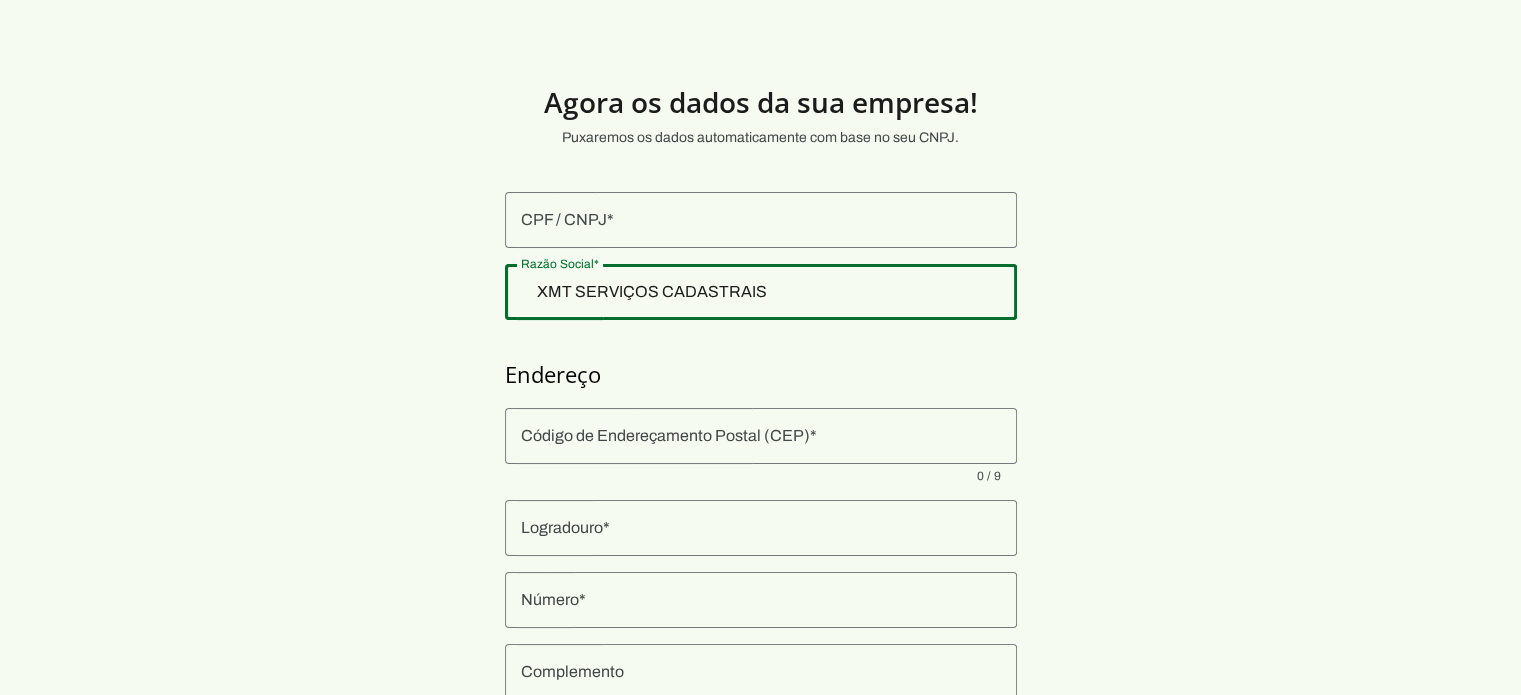 type on "XMT SERVIÇOS CADASTRAIS" 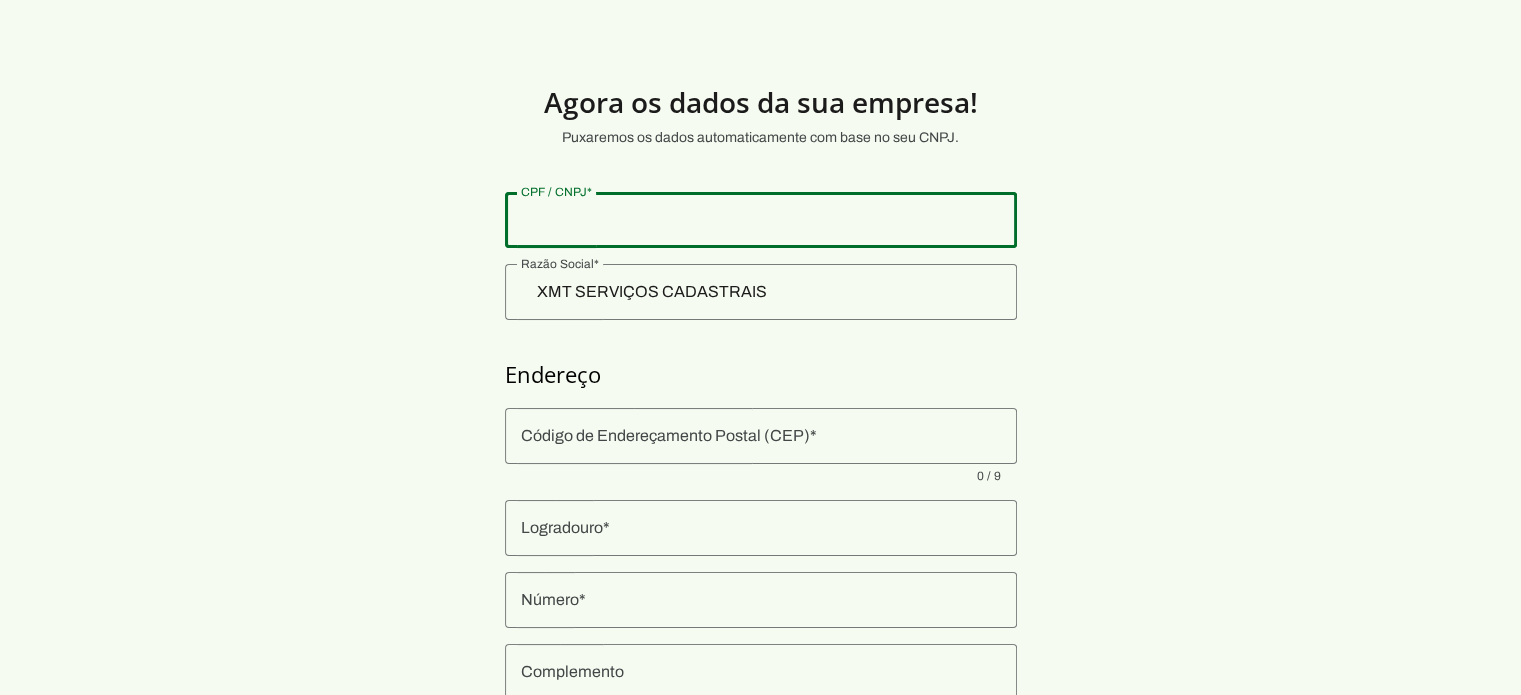 click at bounding box center [761, 220] 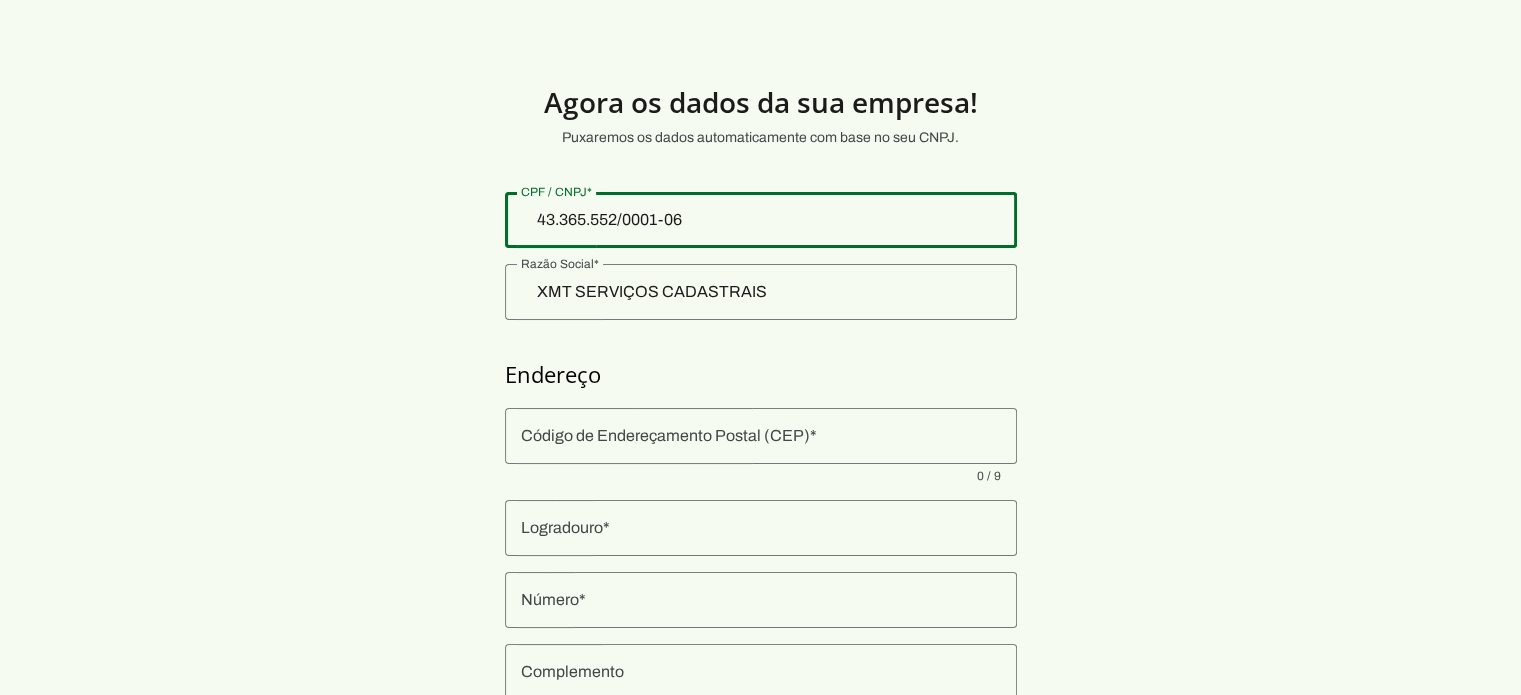 type on "43.365.552/0001-06" 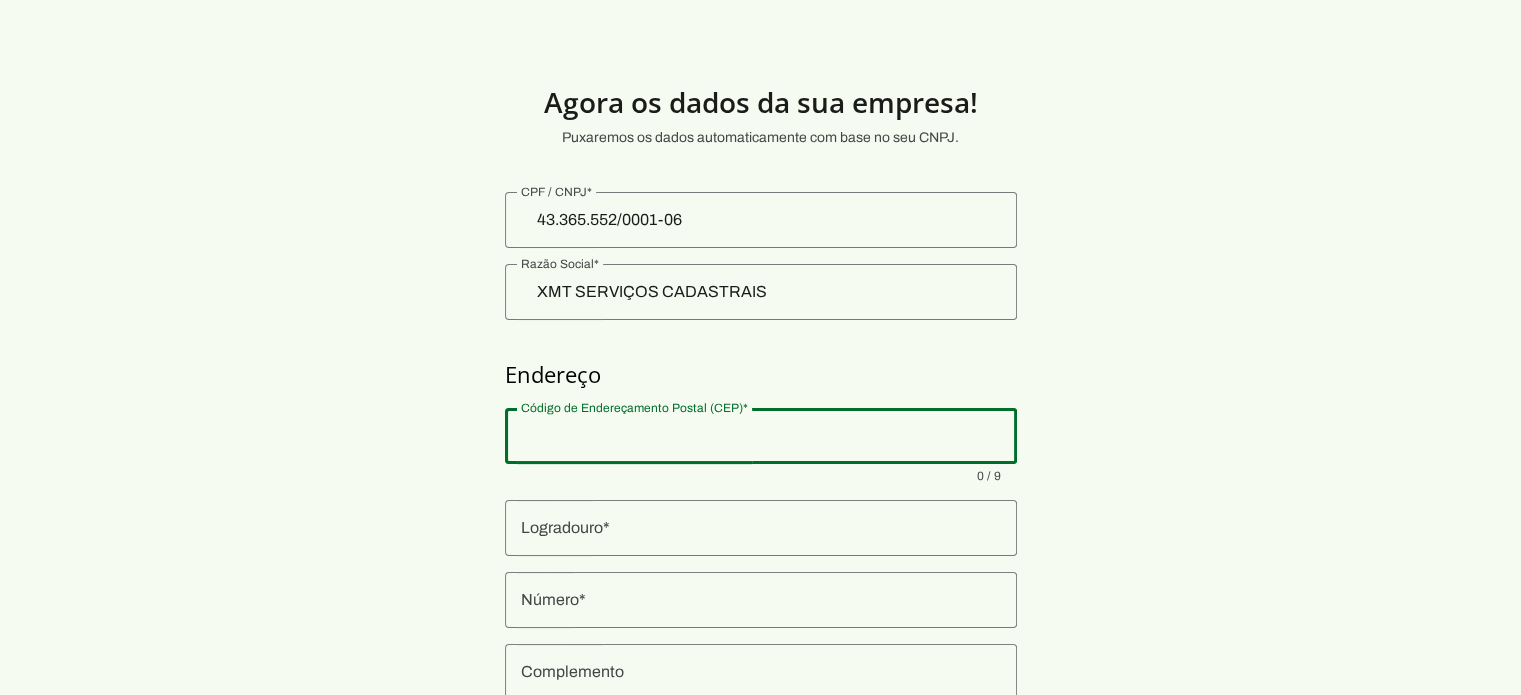 click 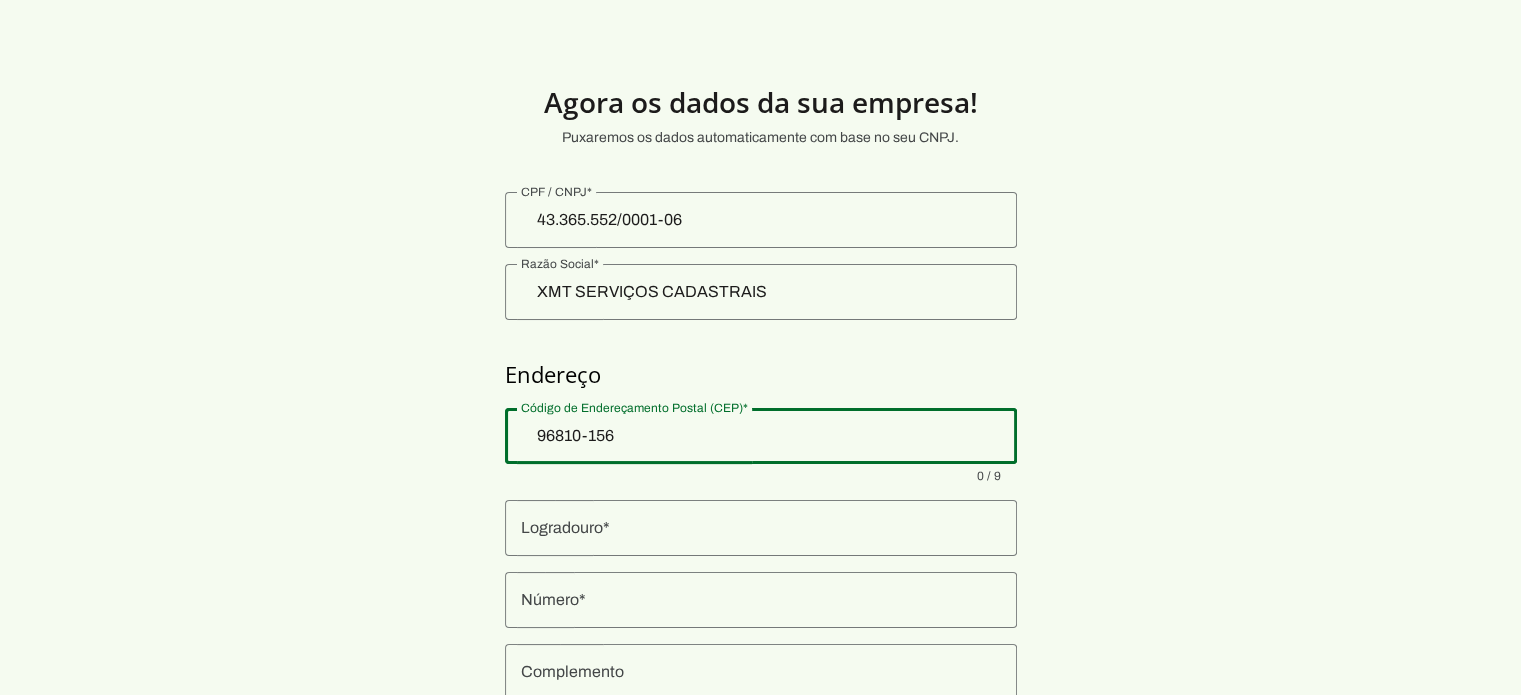 type on "XMT SERVICOS CADASTRAIS LTDA" 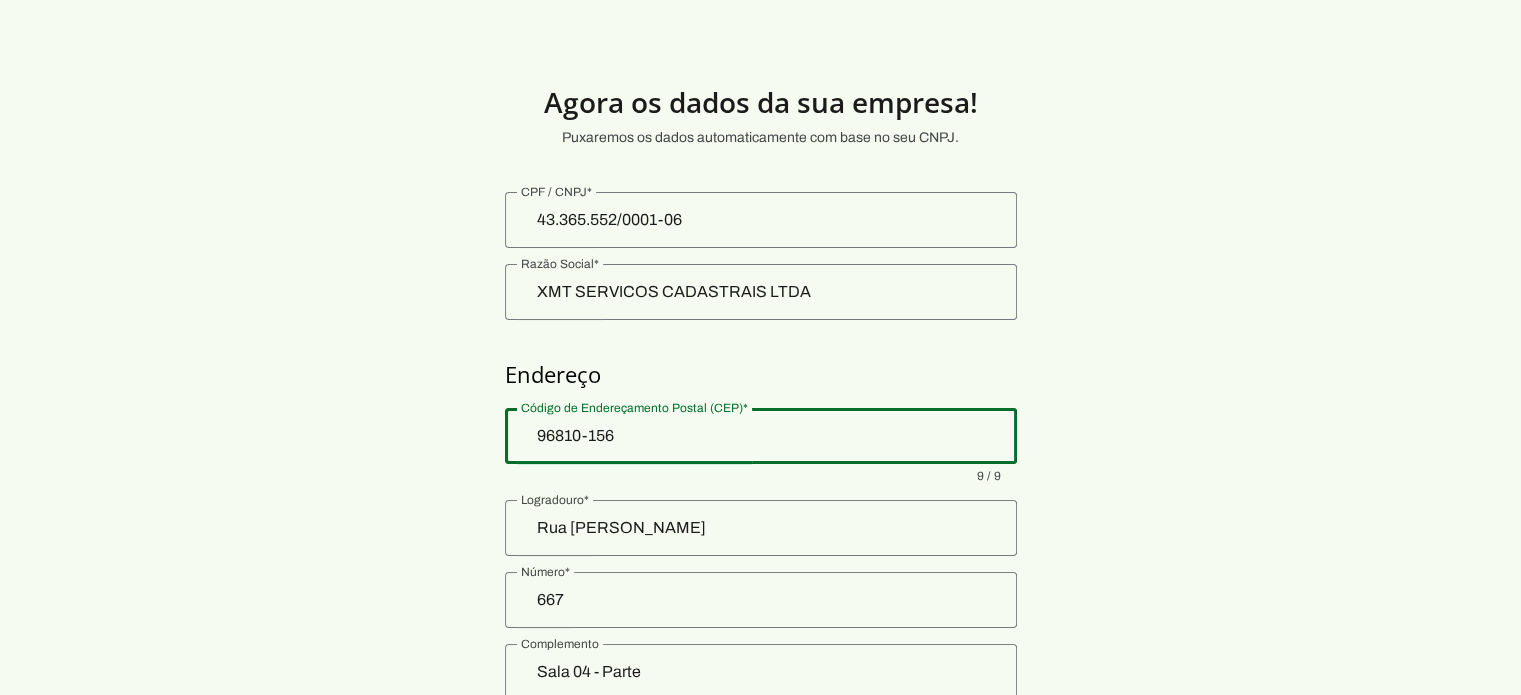 click on "Agora os dados da sua empresa!
Puxaremos os dados automaticamente com base no seu CNPJ.
Endereço
Prosseguir" at bounding box center [760, 482] 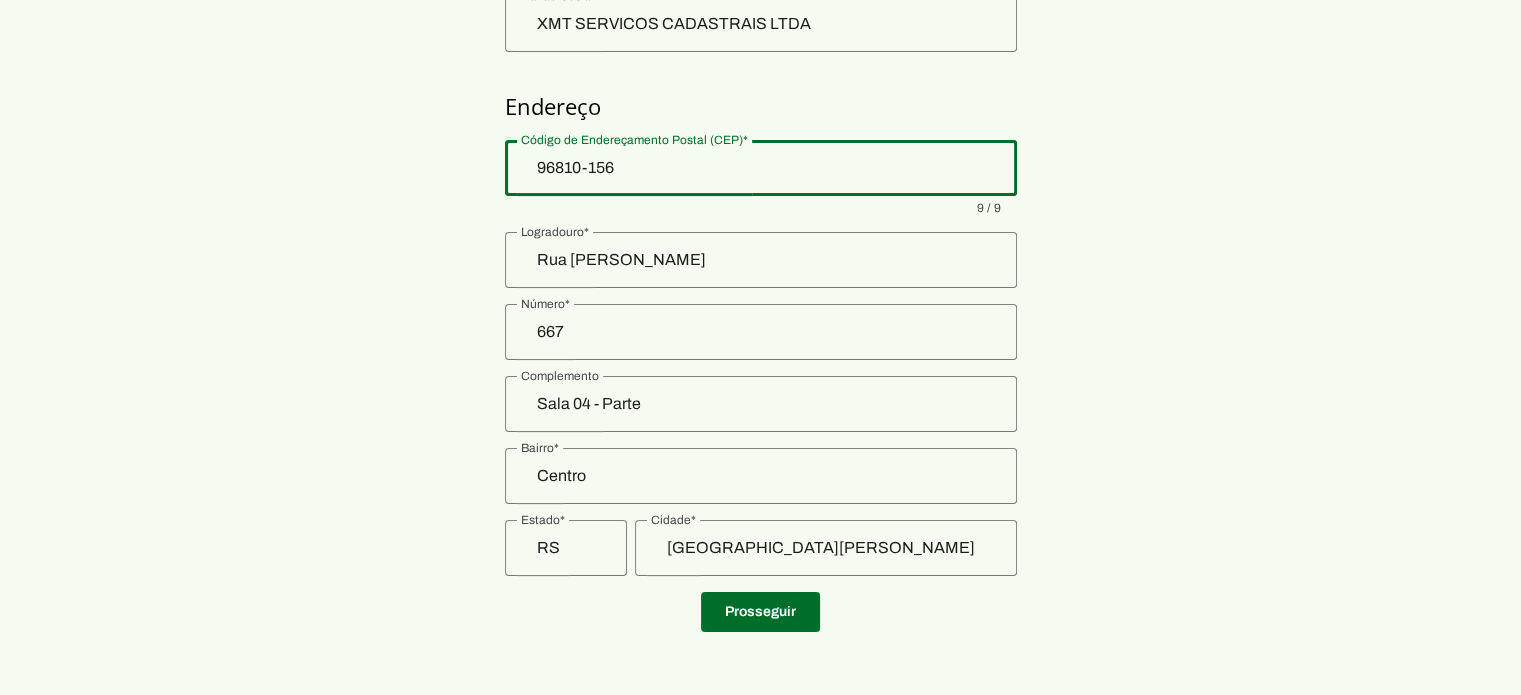 scroll, scrollTop: 268, scrollLeft: 0, axis: vertical 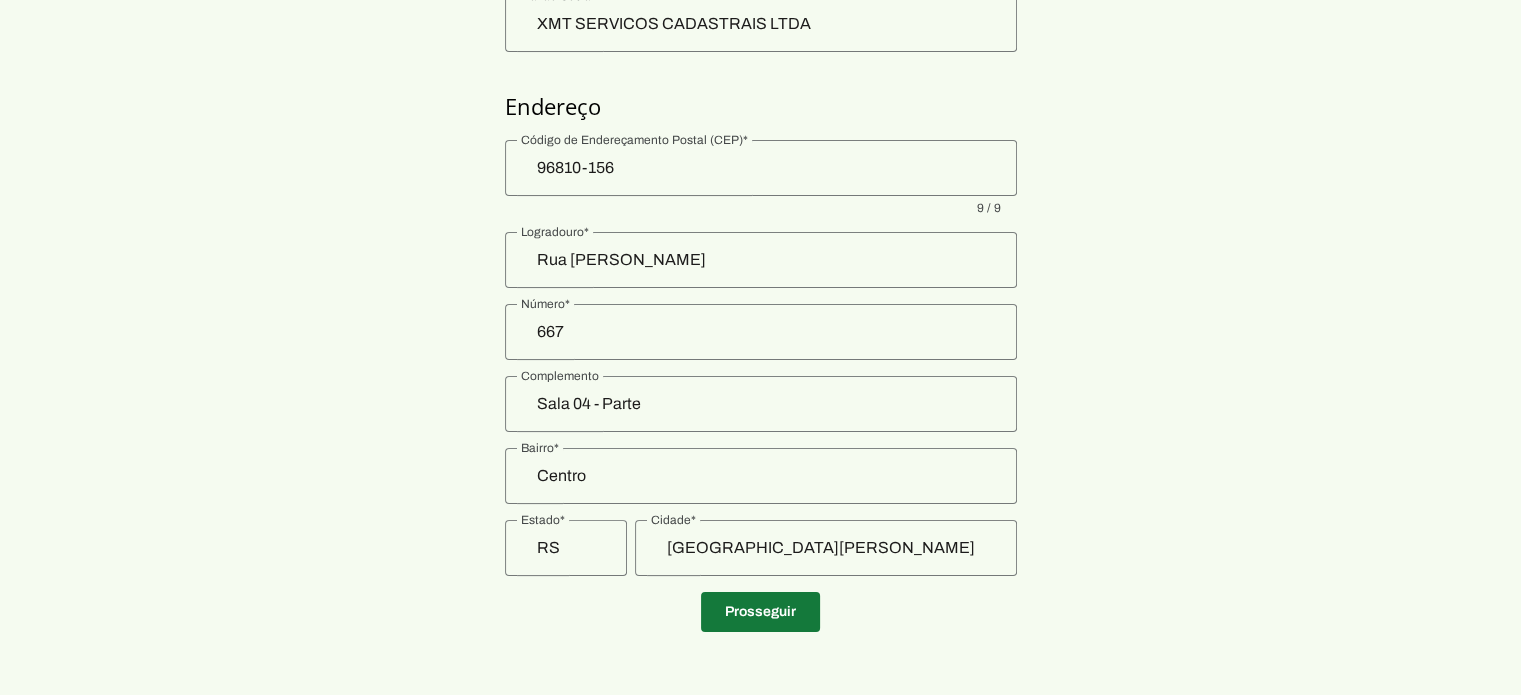 click at bounding box center [760, 612] 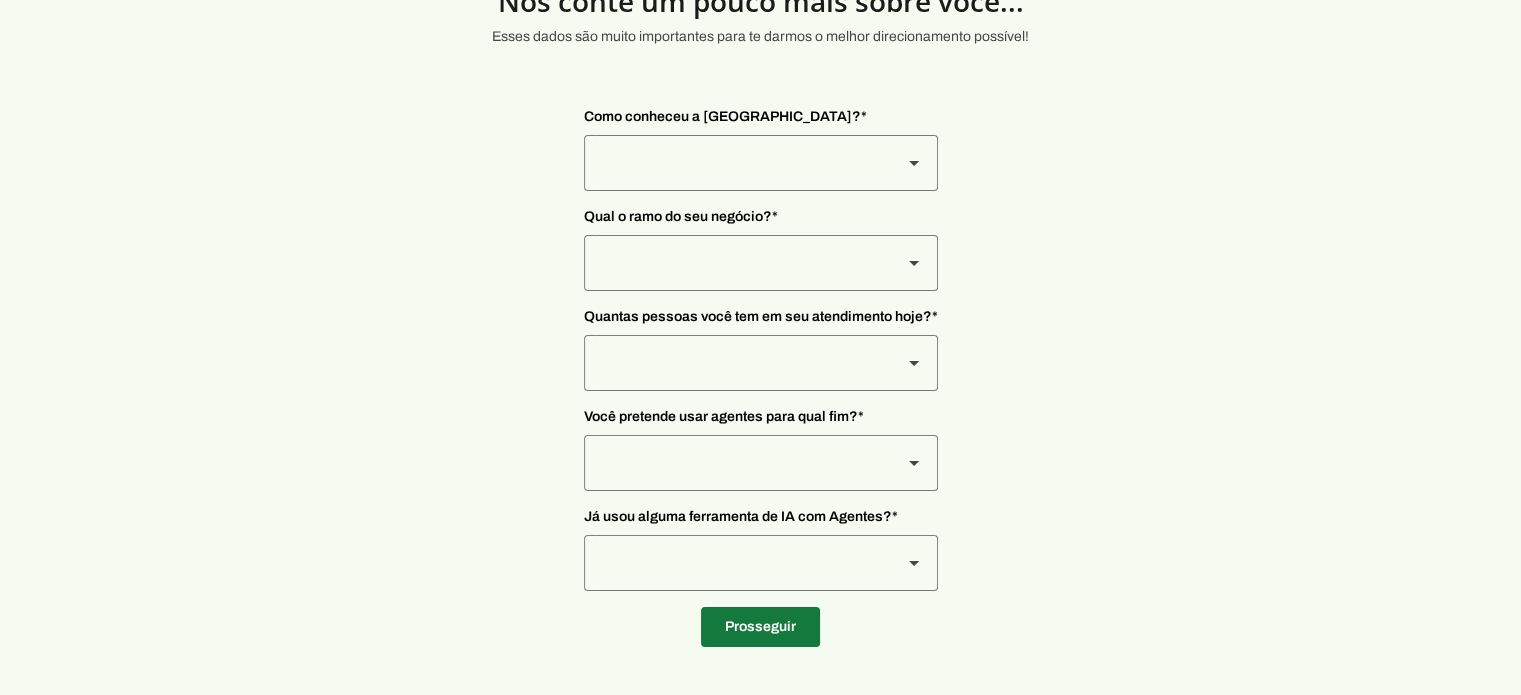 scroll, scrollTop: 100, scrollLeft: 0, axis: vertical 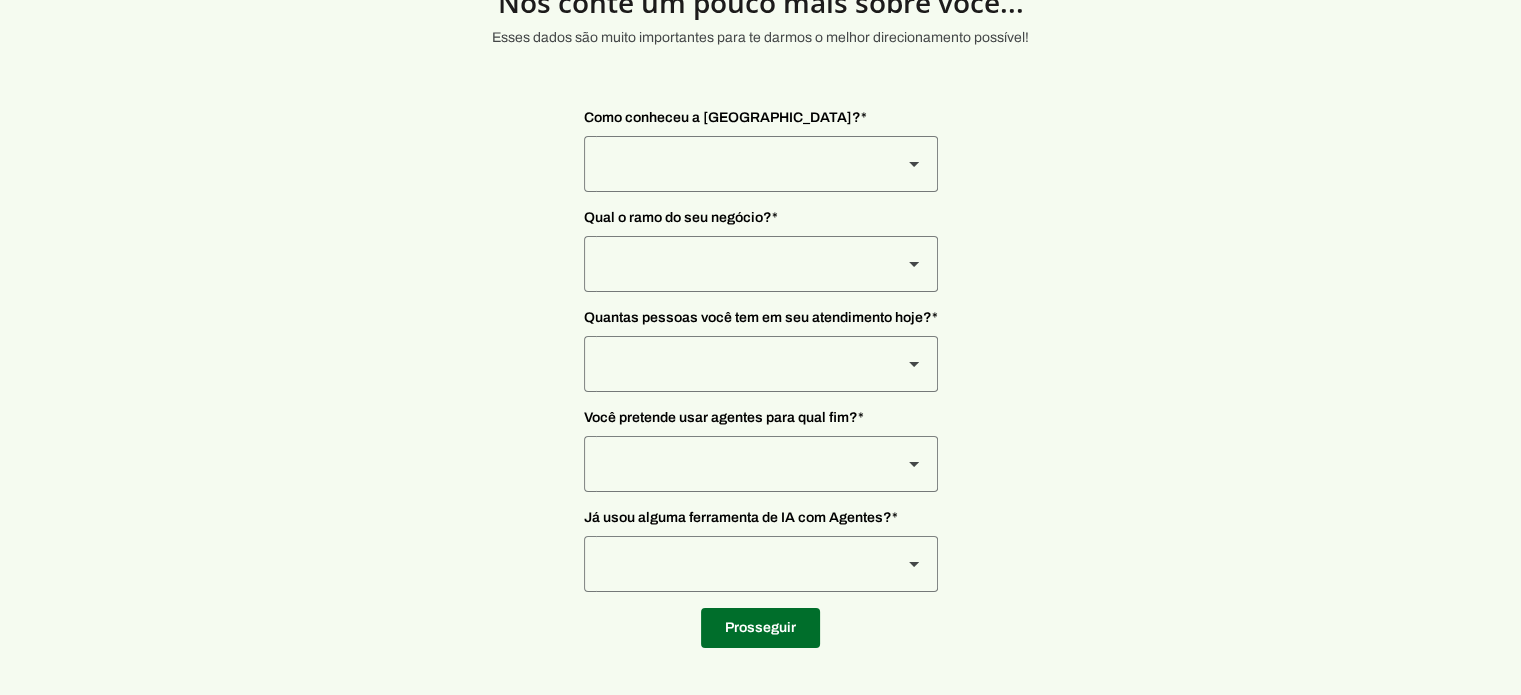 click at bounding box center [735, 164] 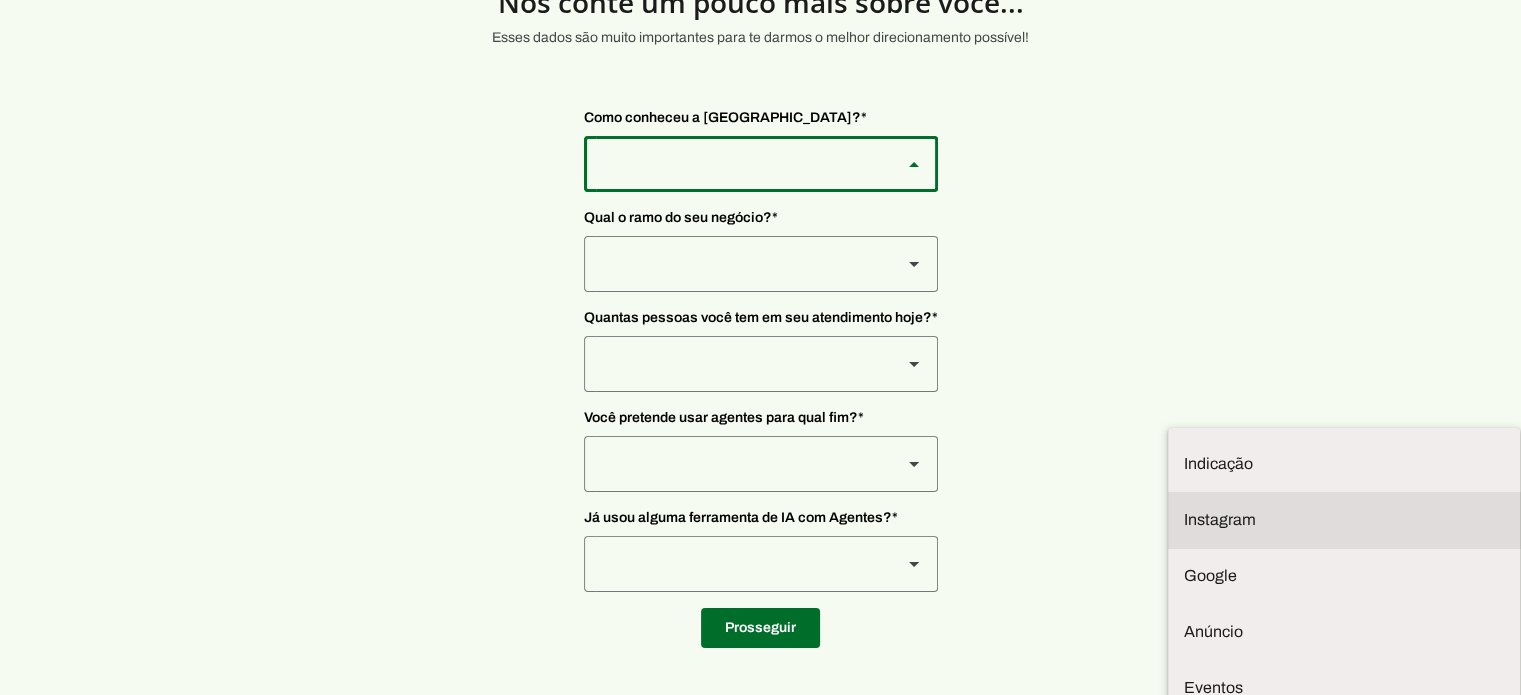 click at bounding box center [1344, 464] 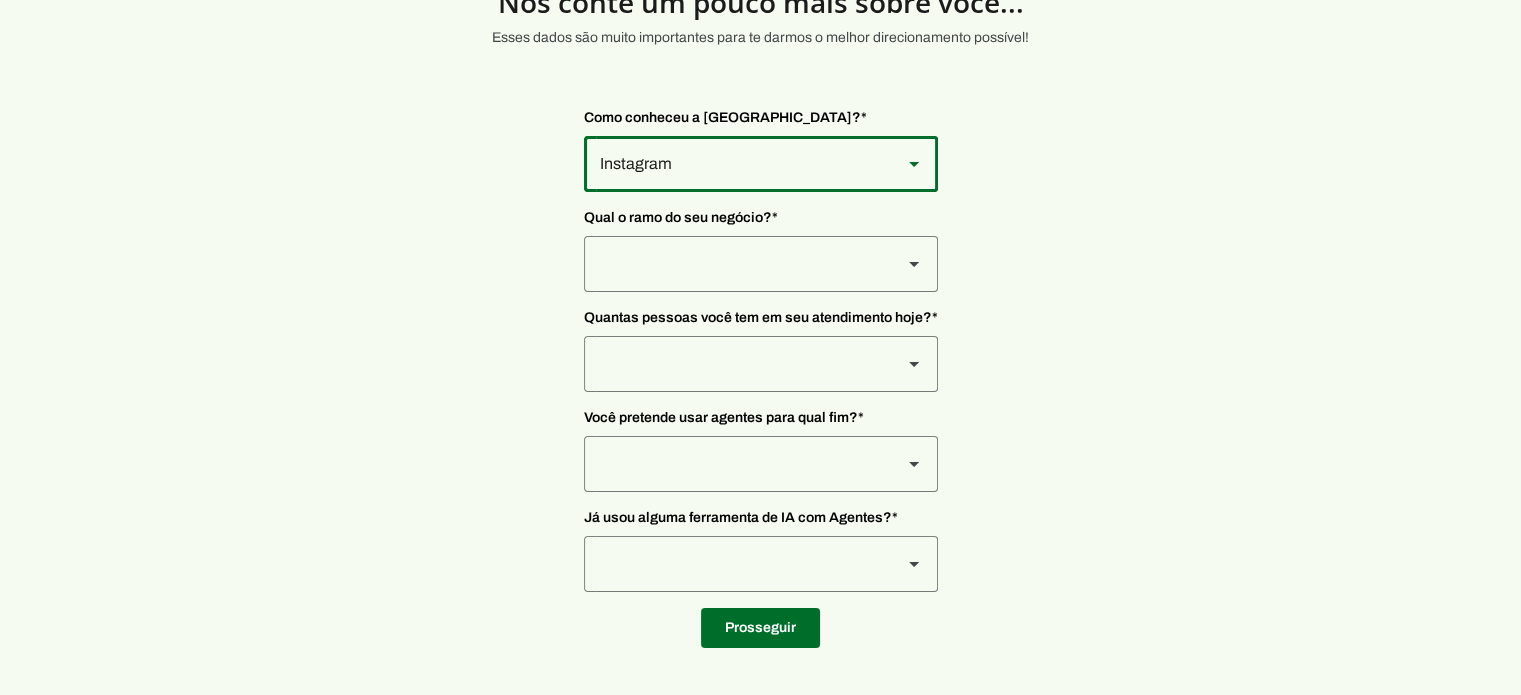 click at bounding box center (735, 164) 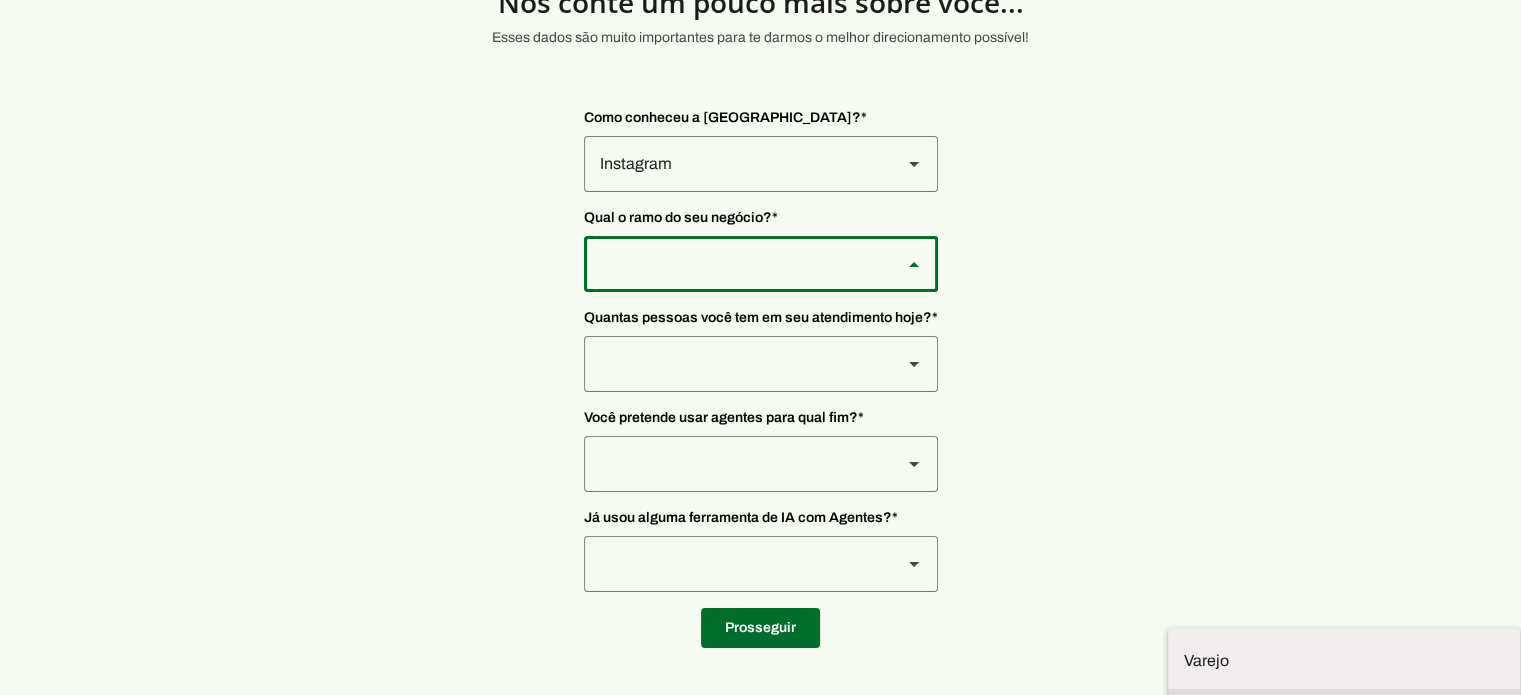 scroll, scrollTop: 4, scrollLeft: 0, axis: vertical 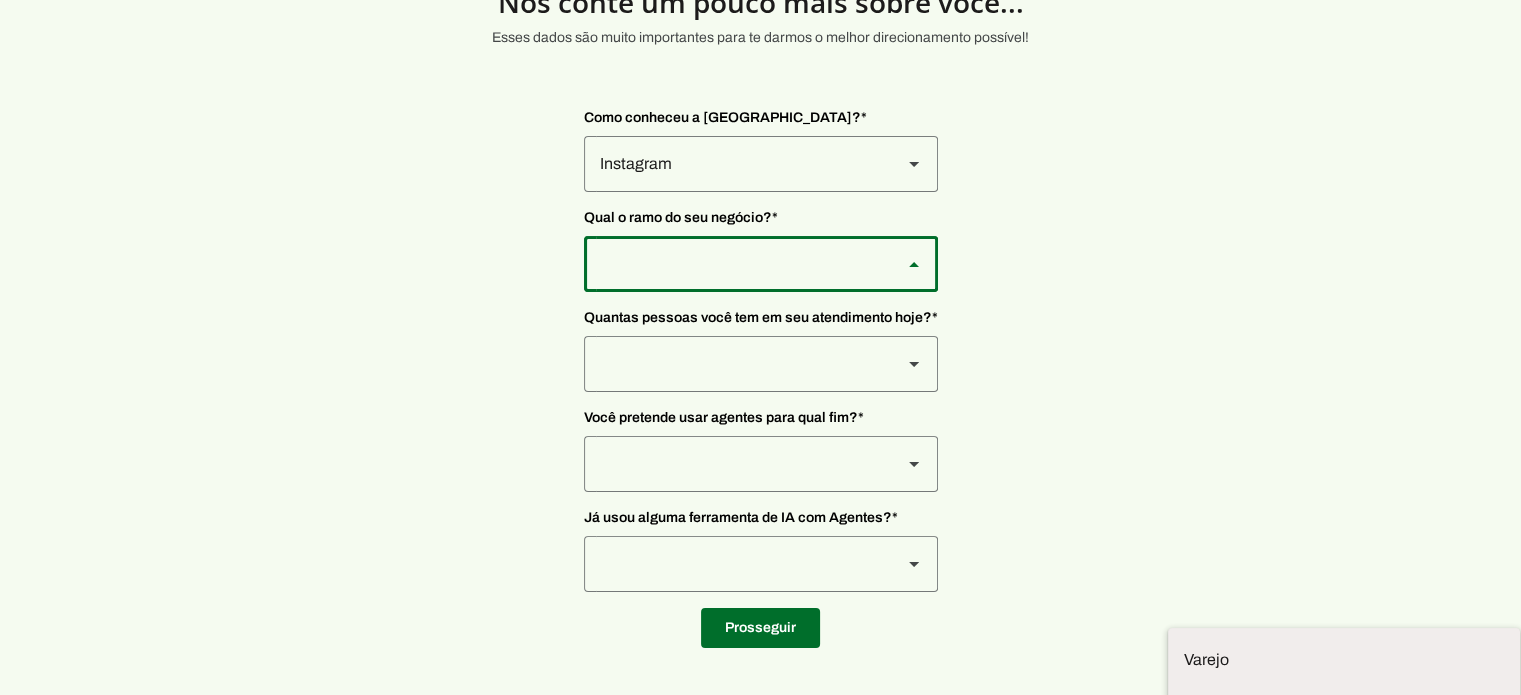 click at bounding box center (0, 0) 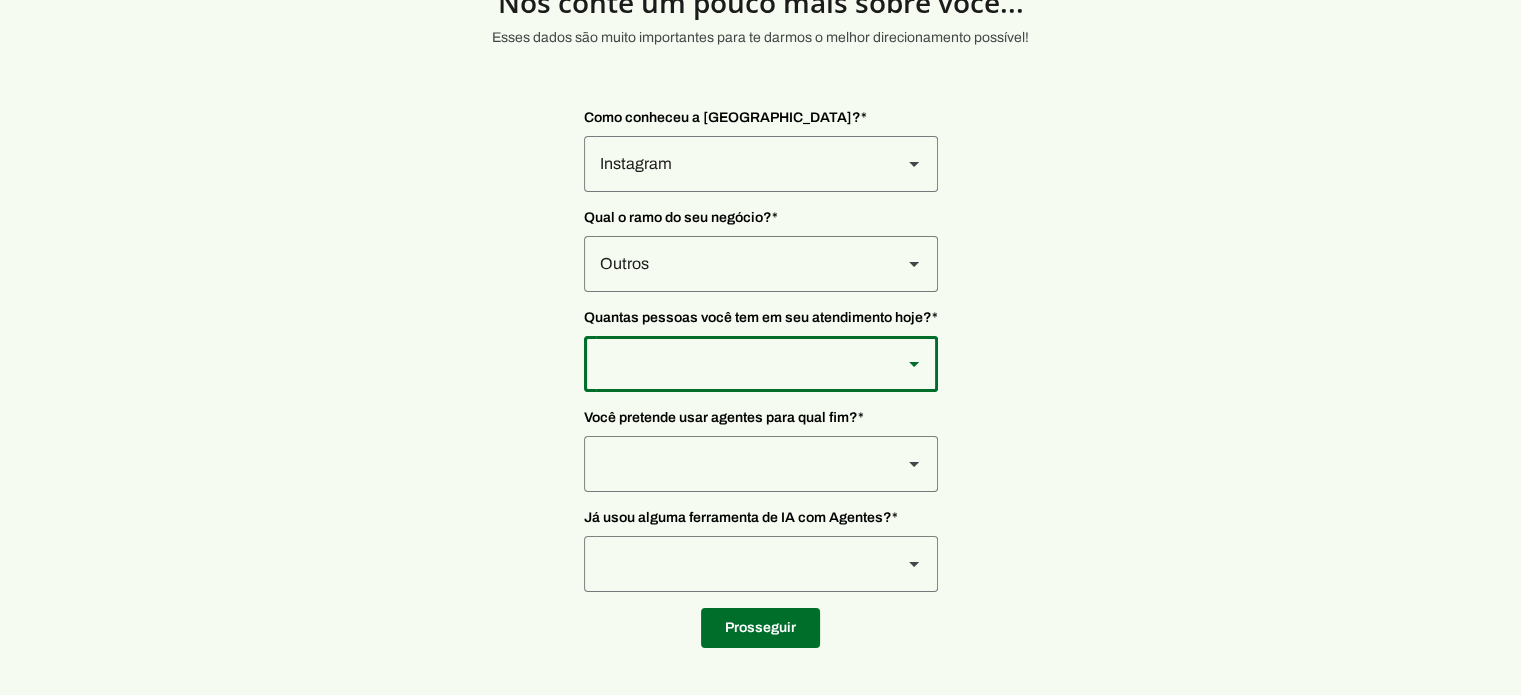 click at bounding box center [735, 164] 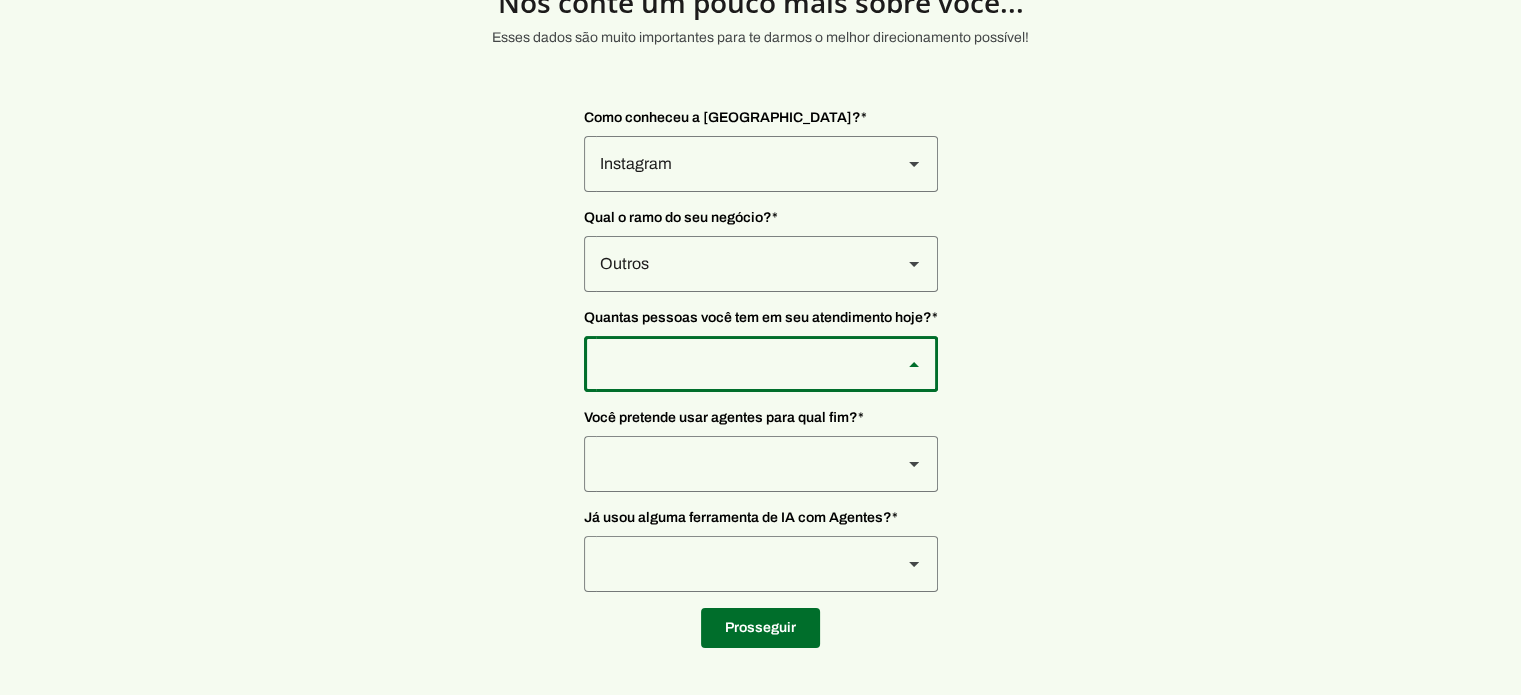 click at bounding box center [0, 0] 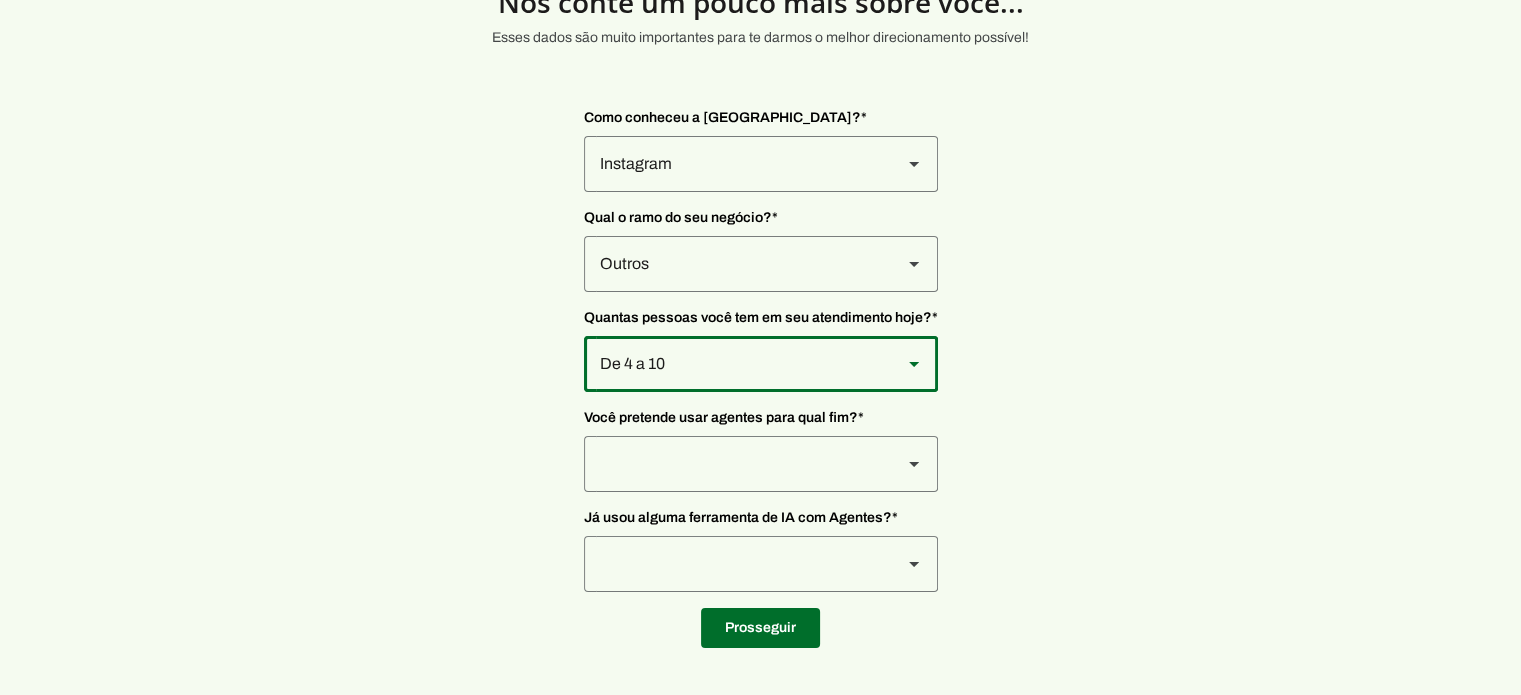 click at bounding box center [735, 164] 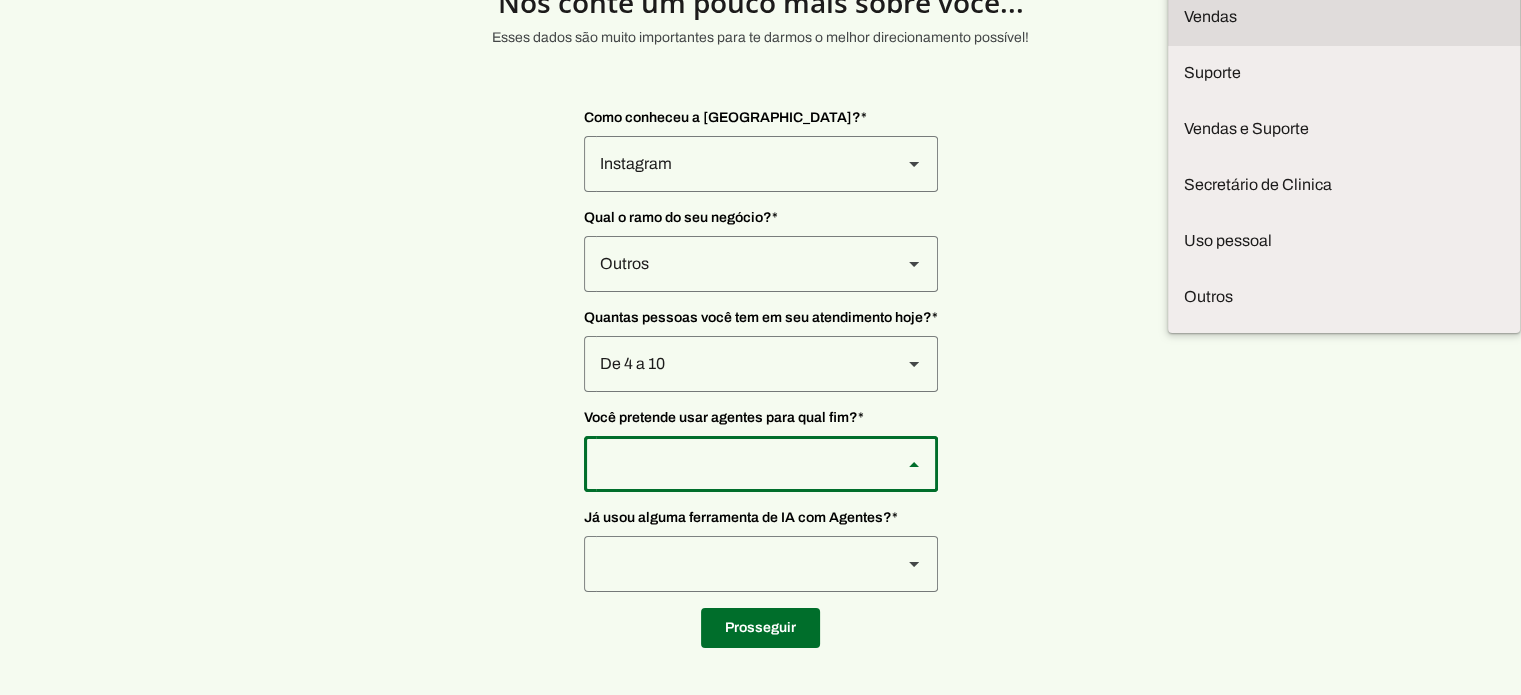 click at bounding box center [0, 0] 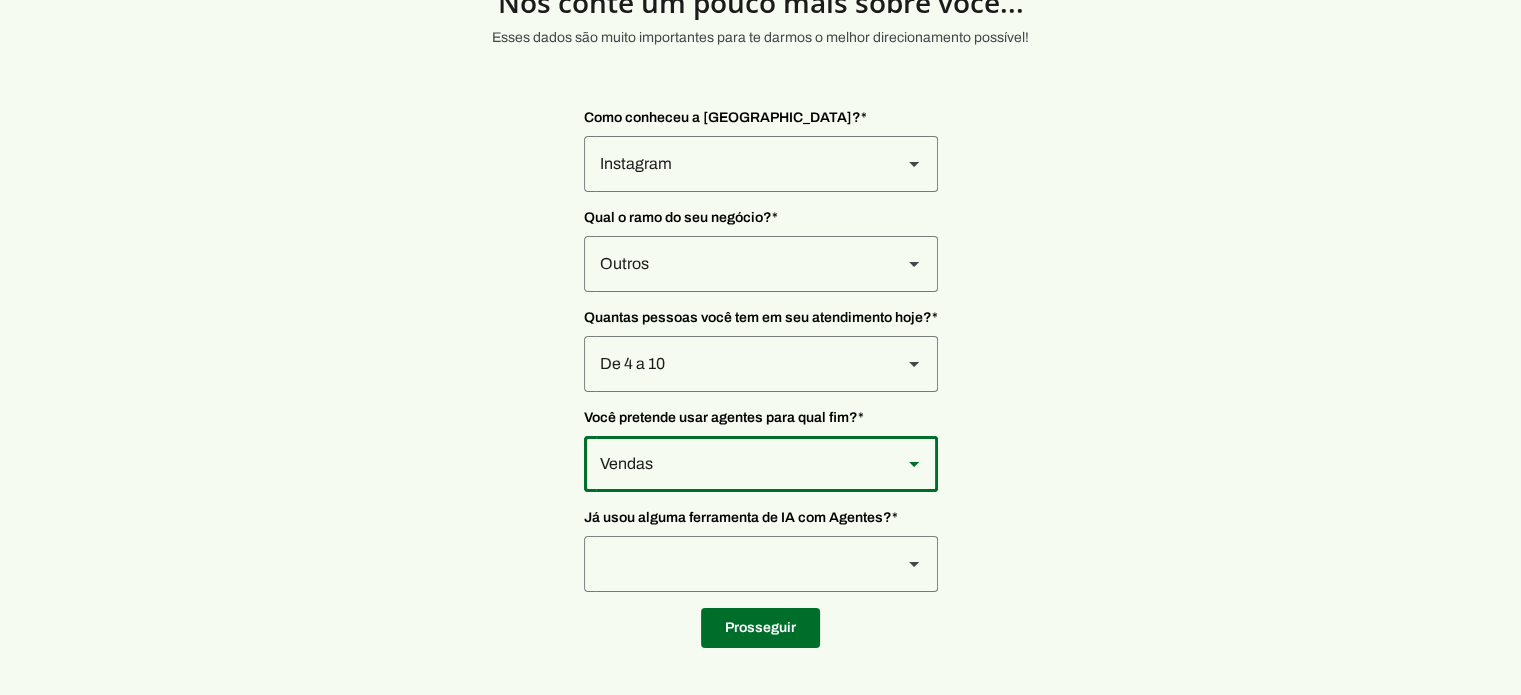 click at bounding box center (735, 164) 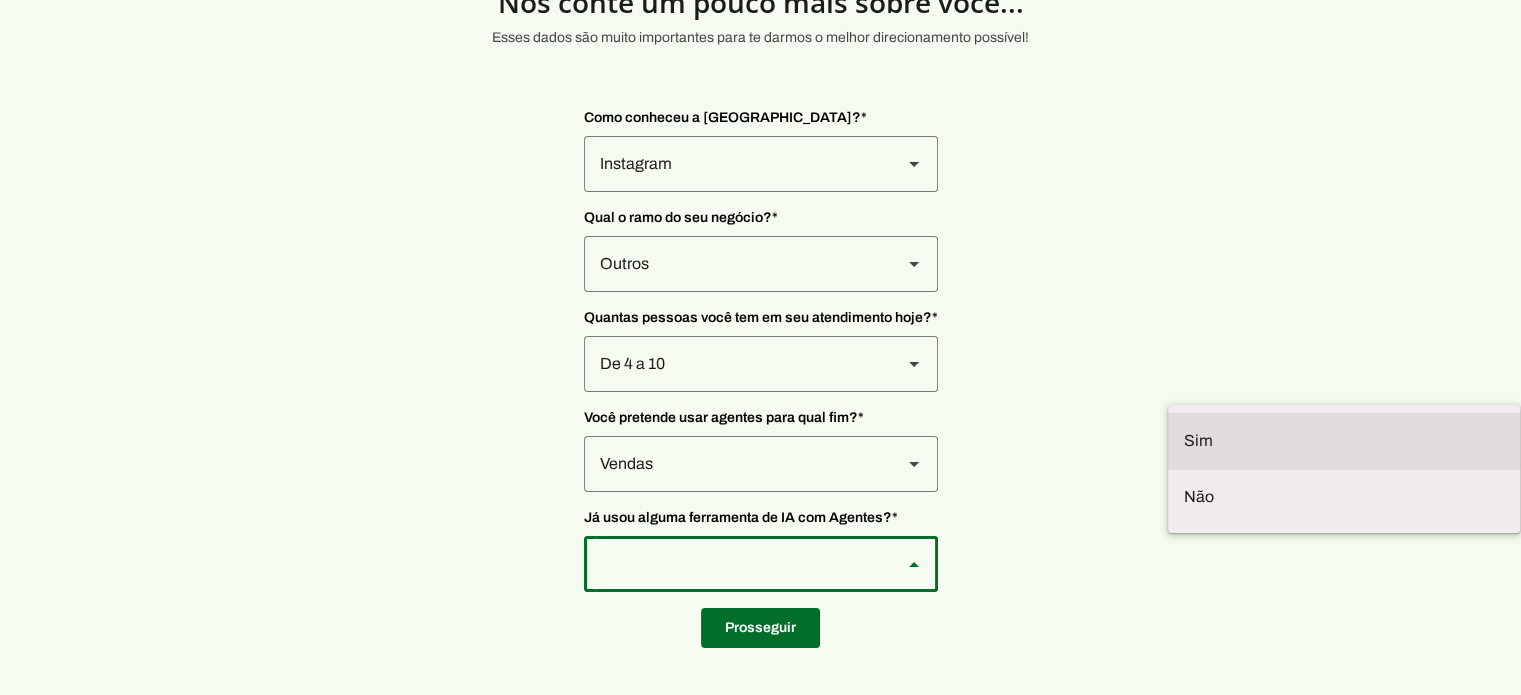 click at bounding box center (0, 0) 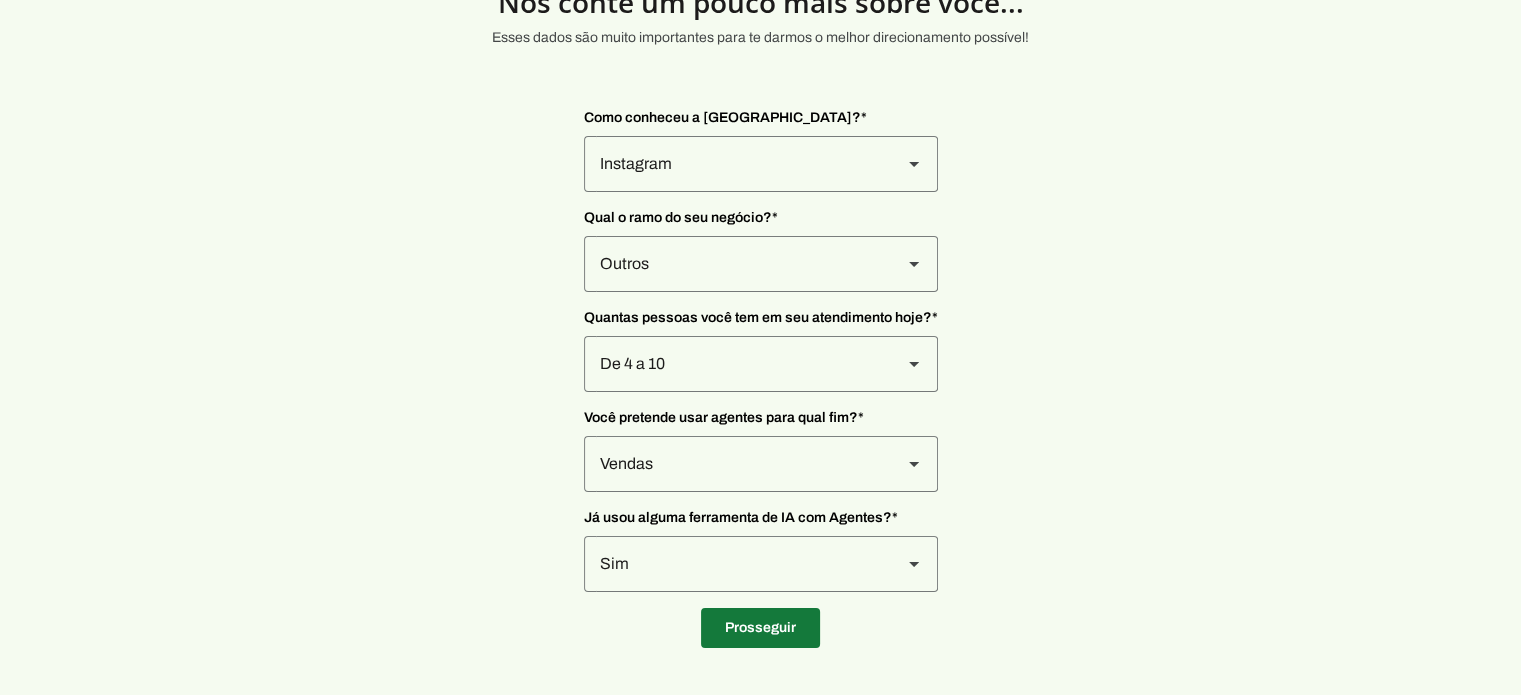 click at bounding box center (760, 628) 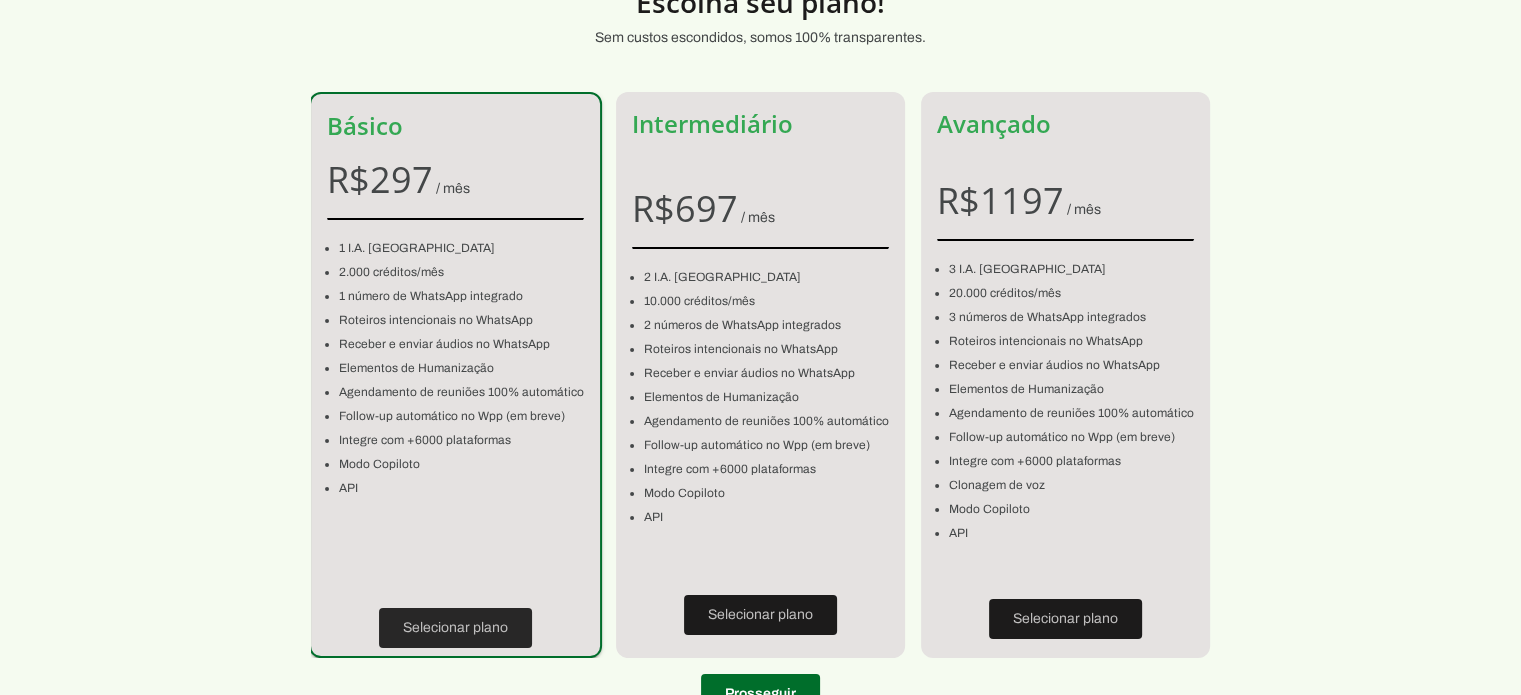 click at bounding box center [455, 628] 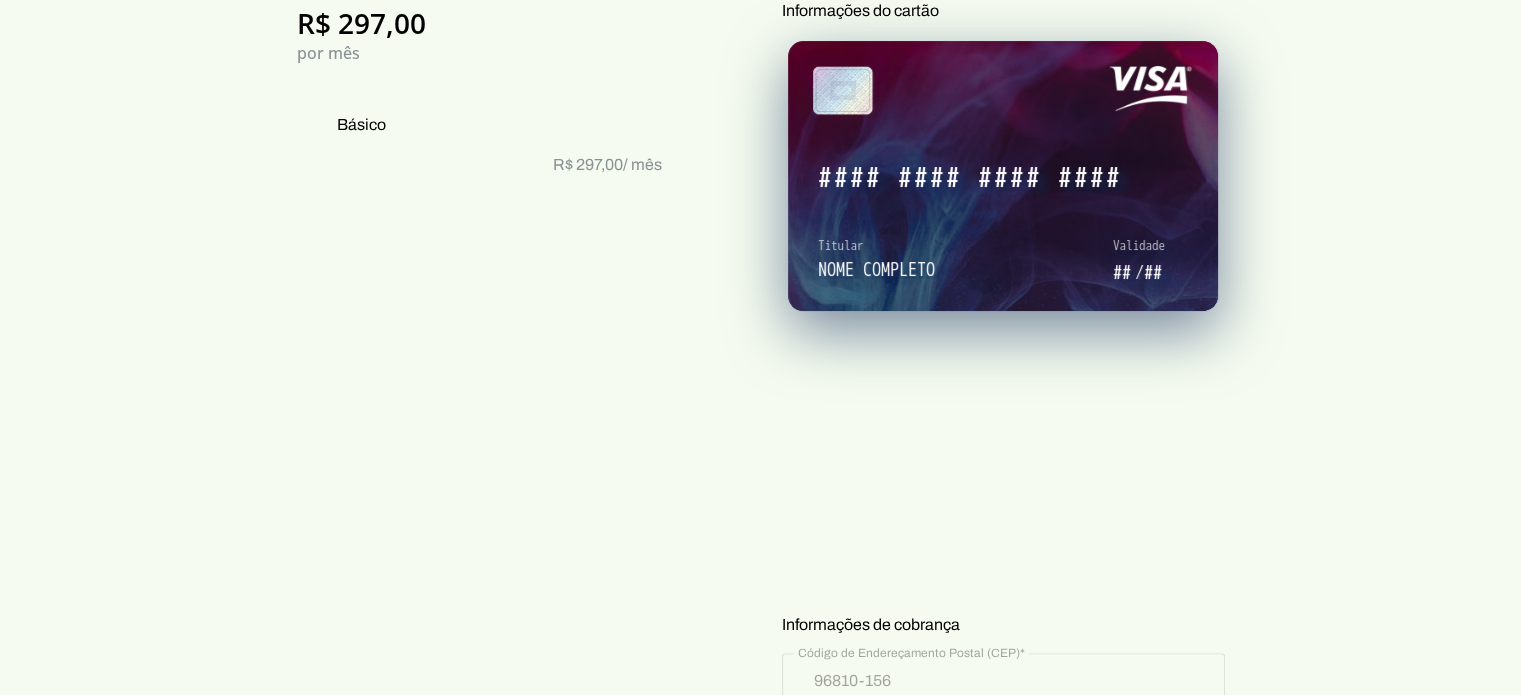 scroll, scrollTop: 222, scrollLeft: 0, axis: vertical 